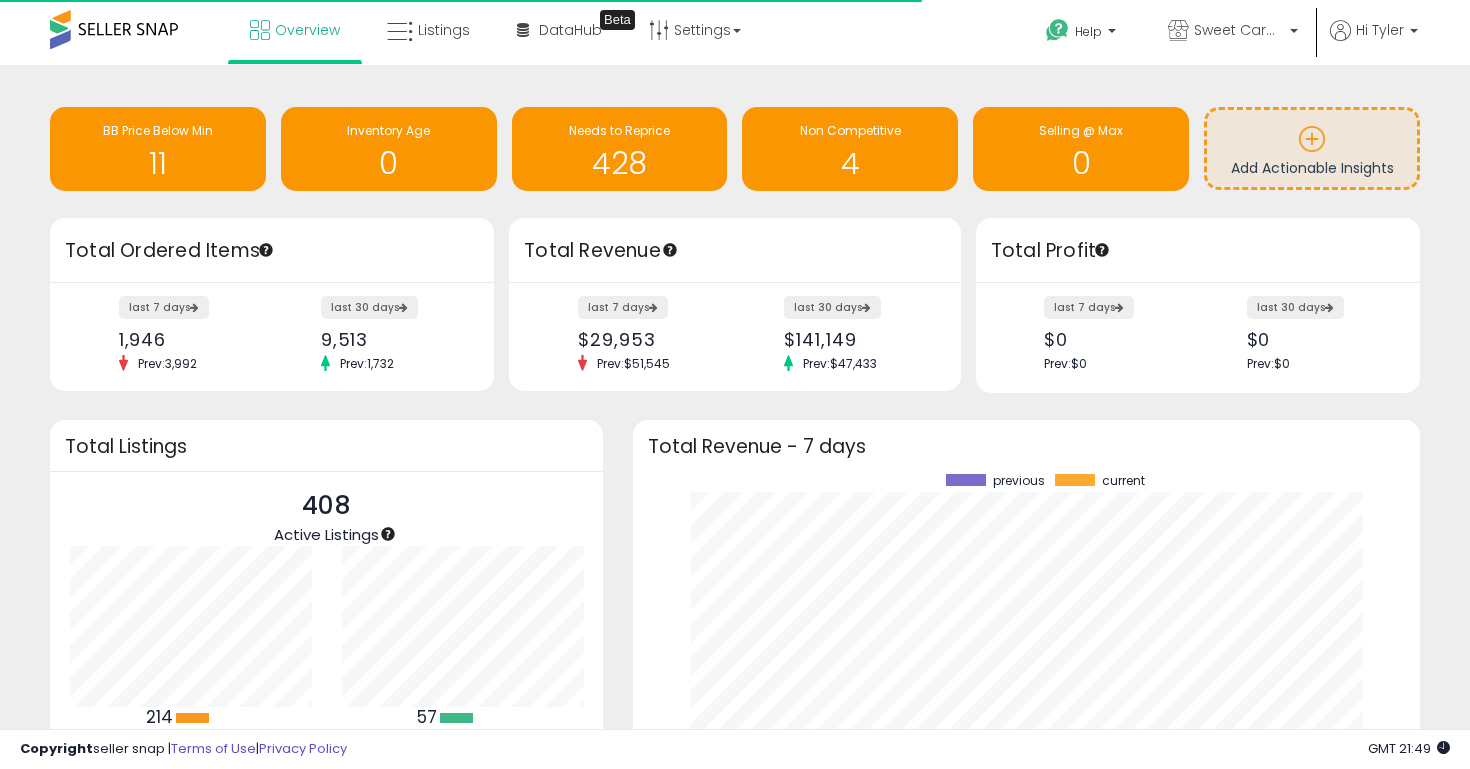 scroll, scrollTop: 0, scrollLeft: 0, axis: both 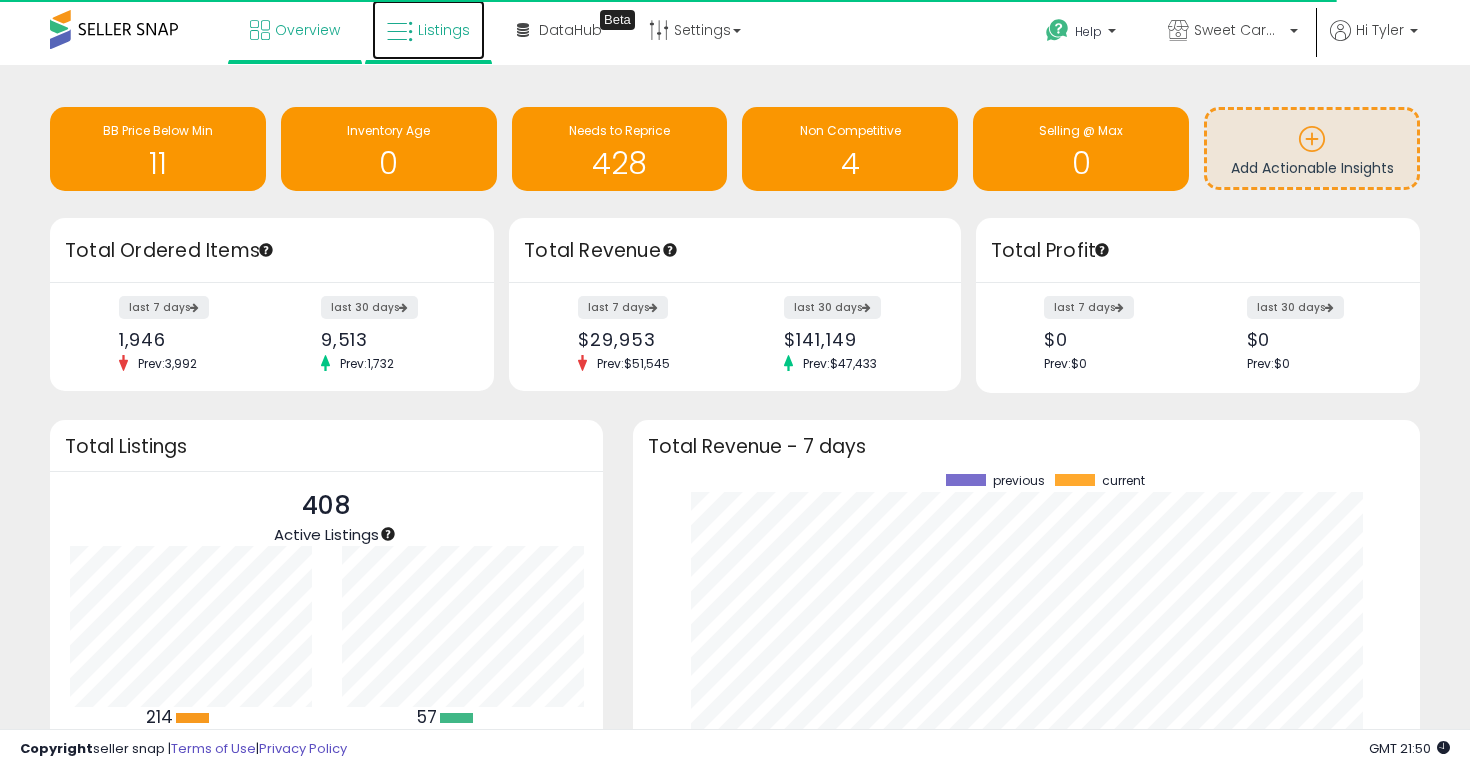 click on "Listings" at bounding box center [444, 30] 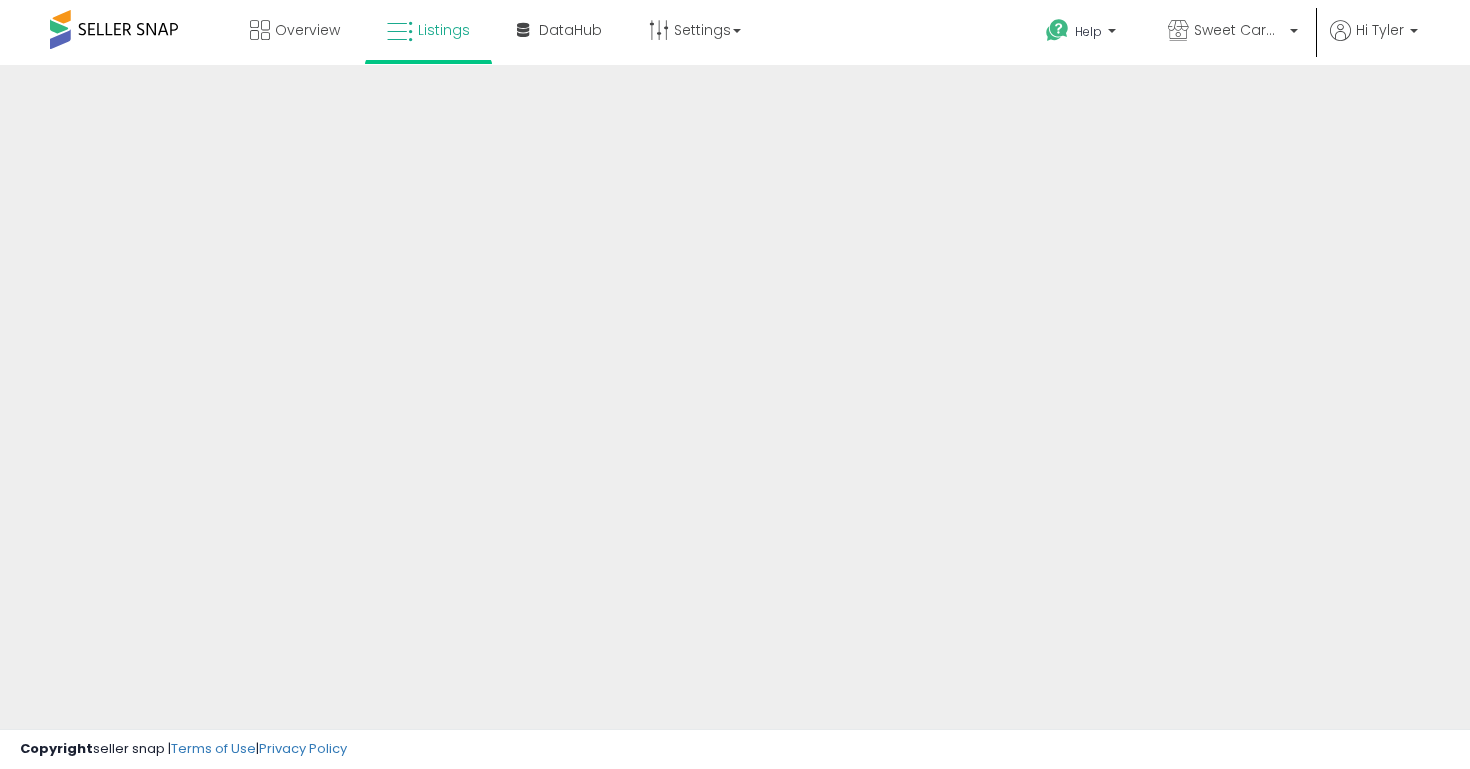 scroll, scrollTop: 0, scrollLeft: 0, axis: both 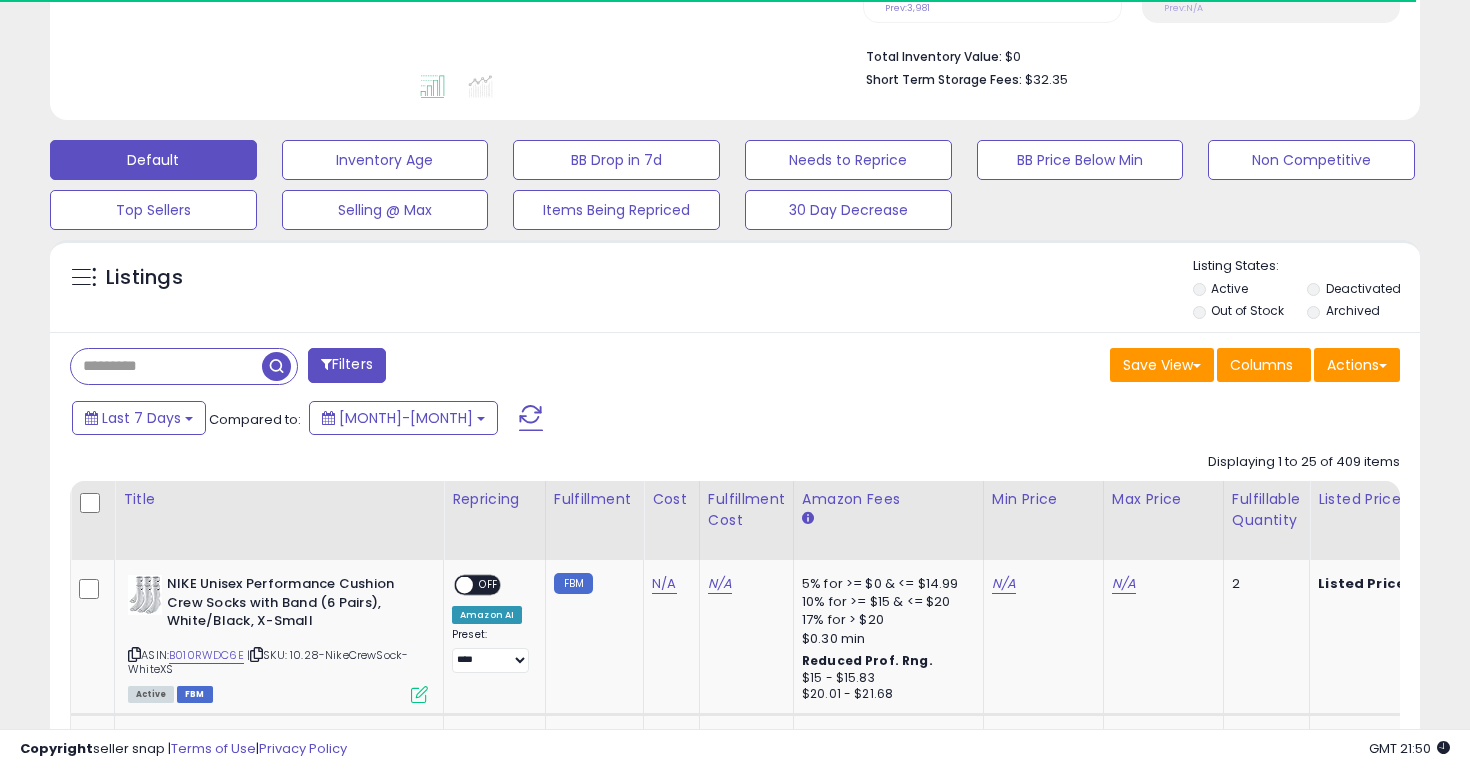 click at bounding box center (166, 366) 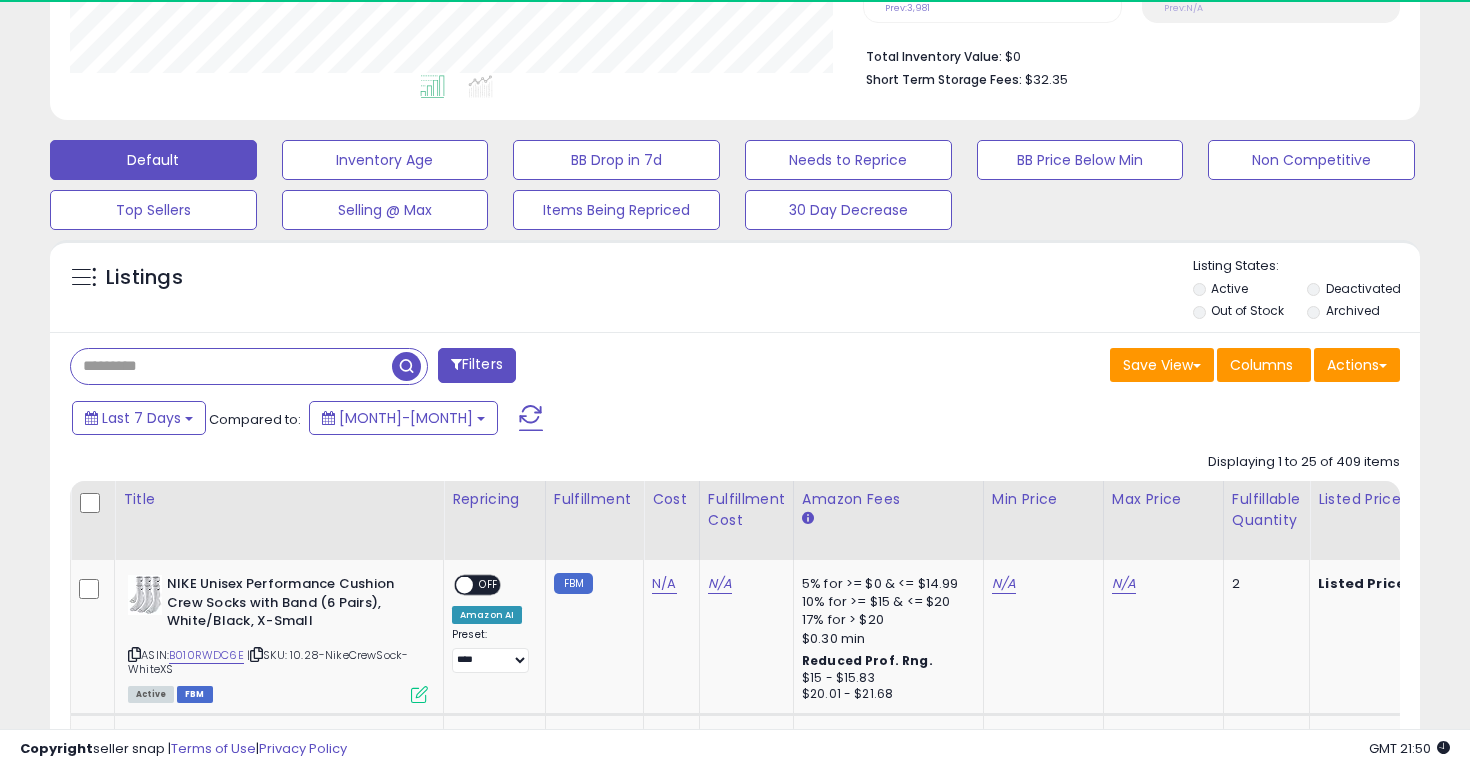 scroll, scrollTop: 999590, scrollLeft: 999206, axis: both 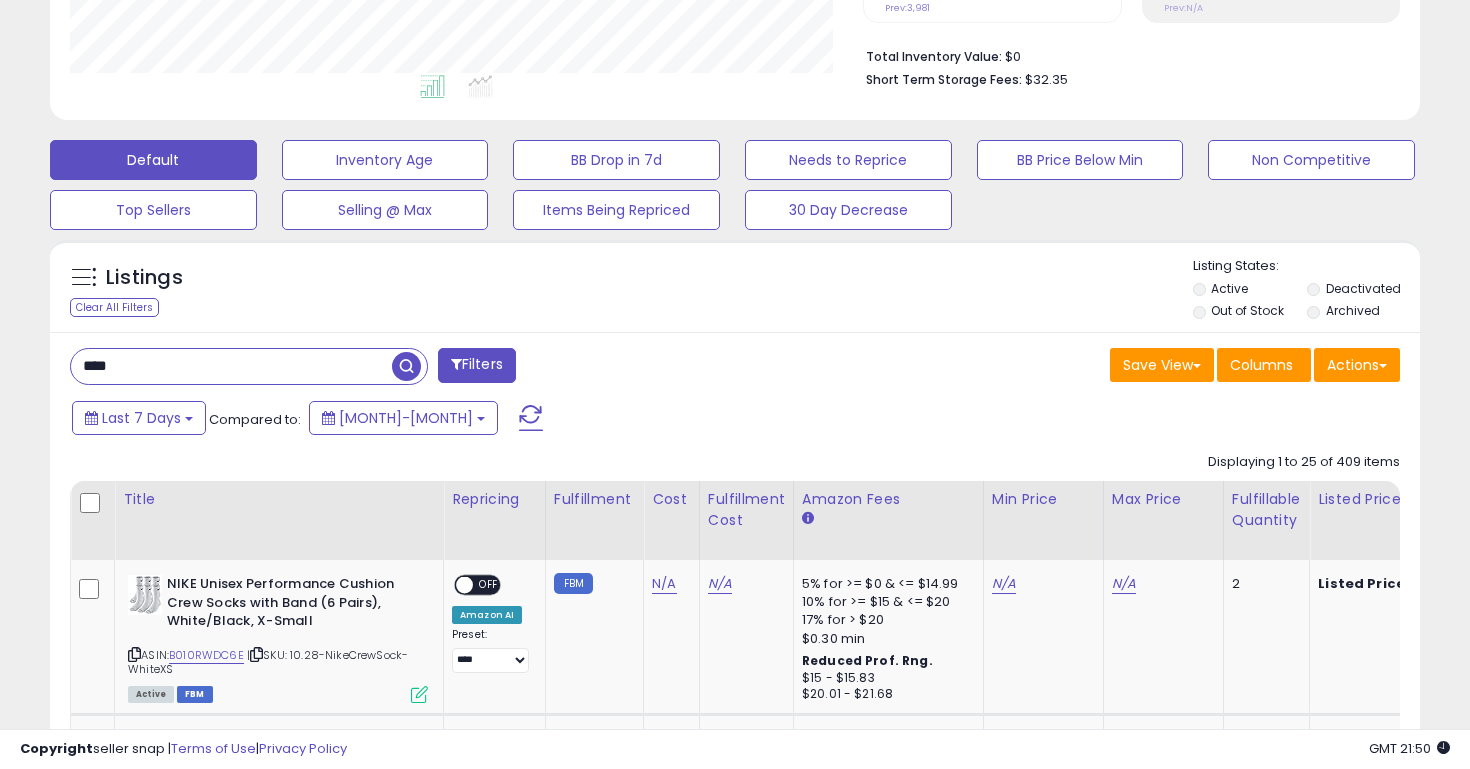 type on "****" 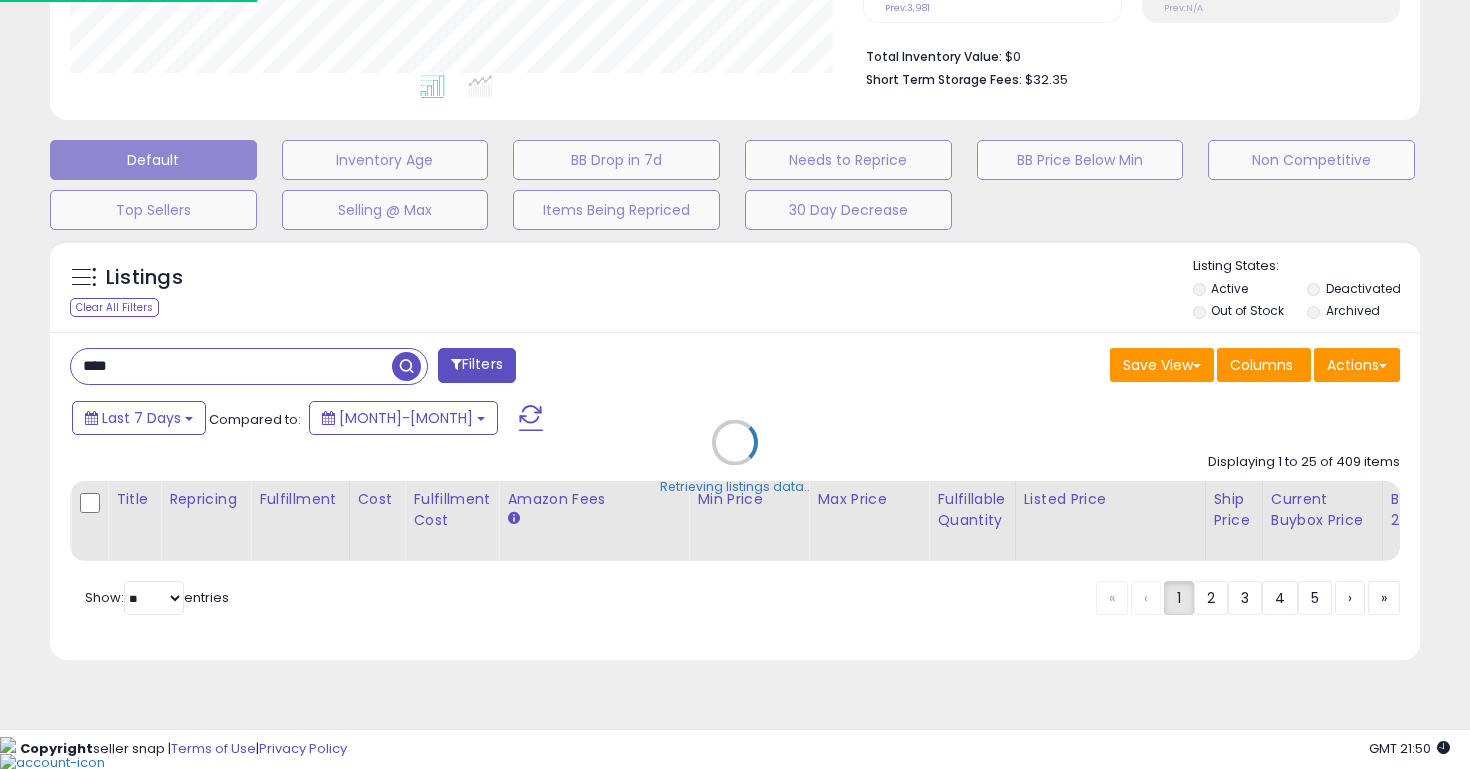 scroll, scrollTop: 456, scrollLeft: 0, axis: vertical 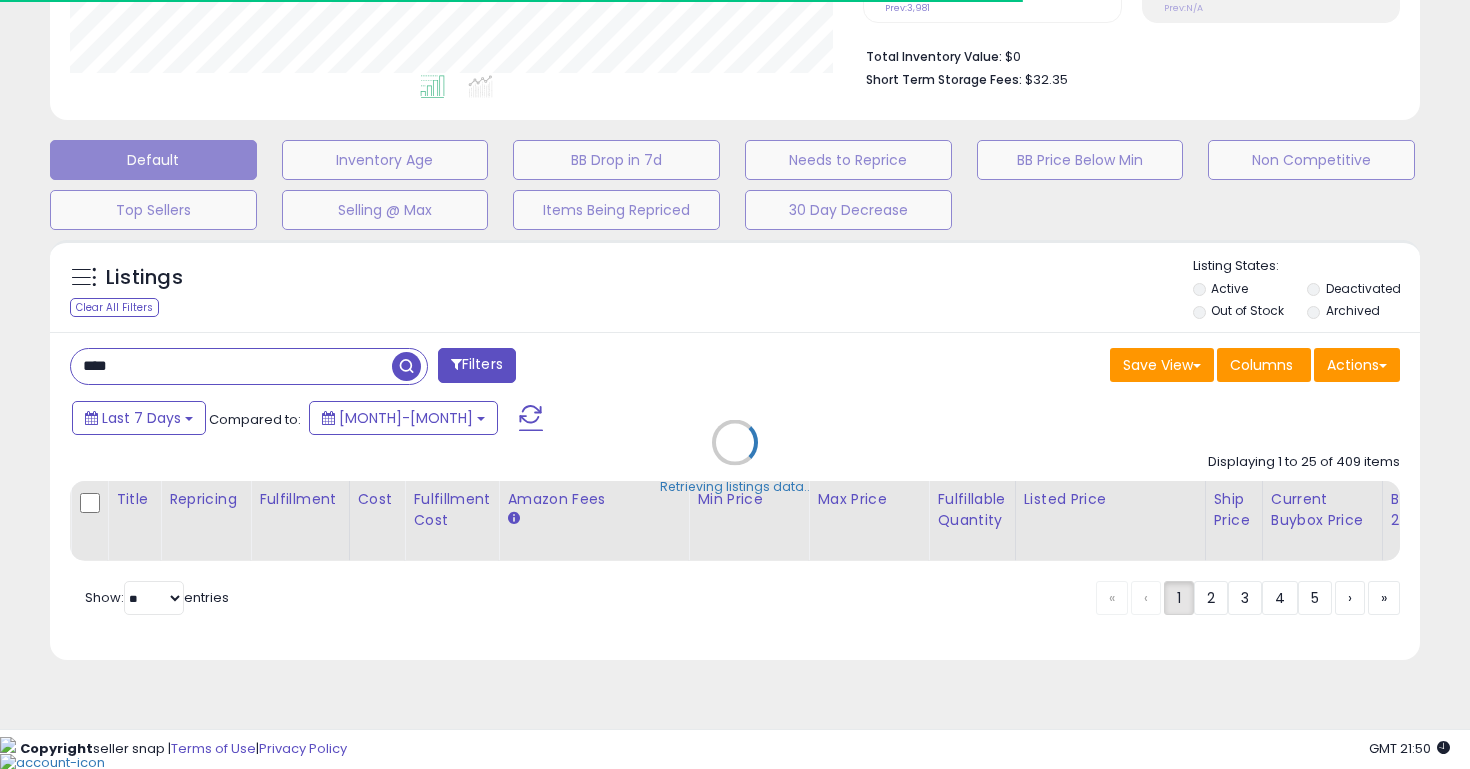 select on "*" 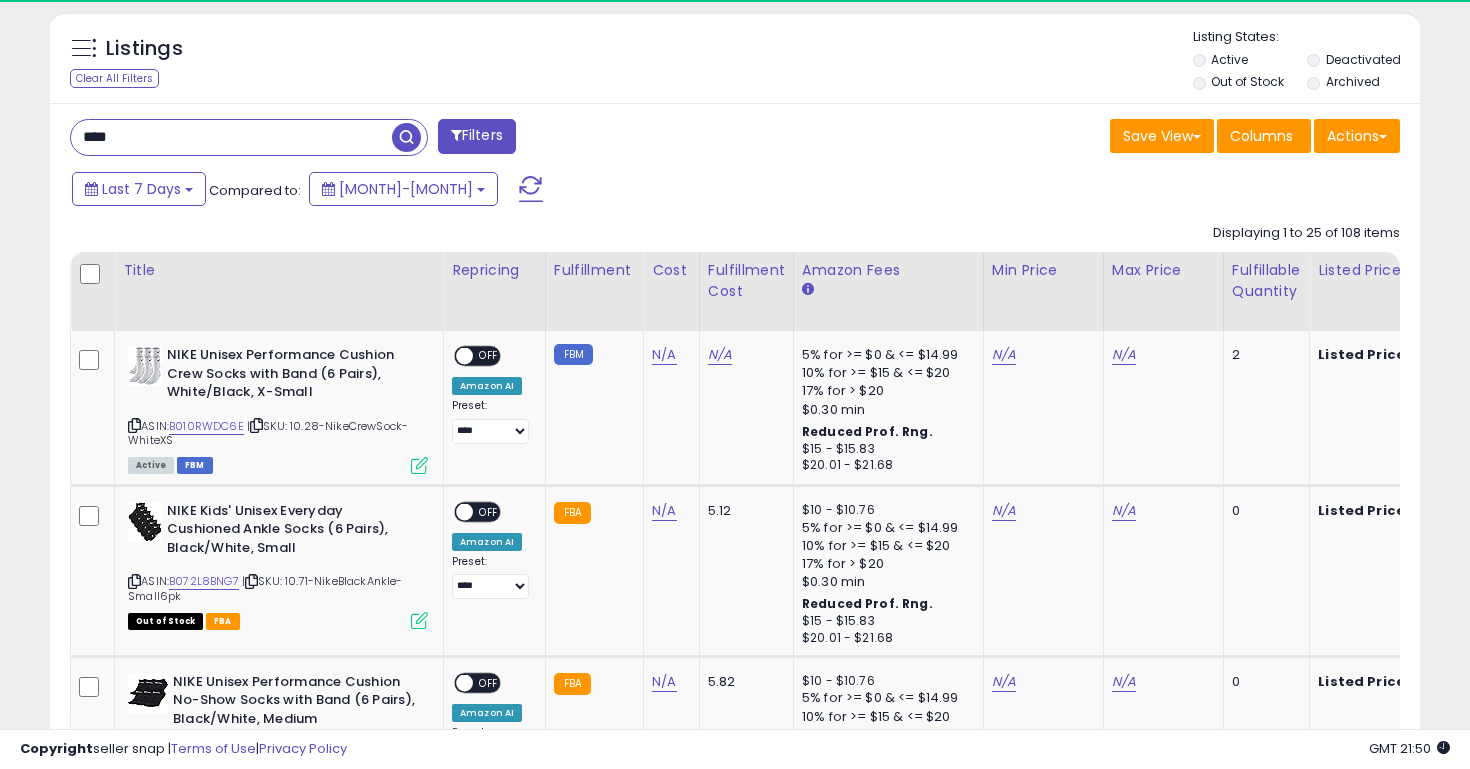 scroll, scrollTop: 892, scrollLeft: 0, axis: vertical 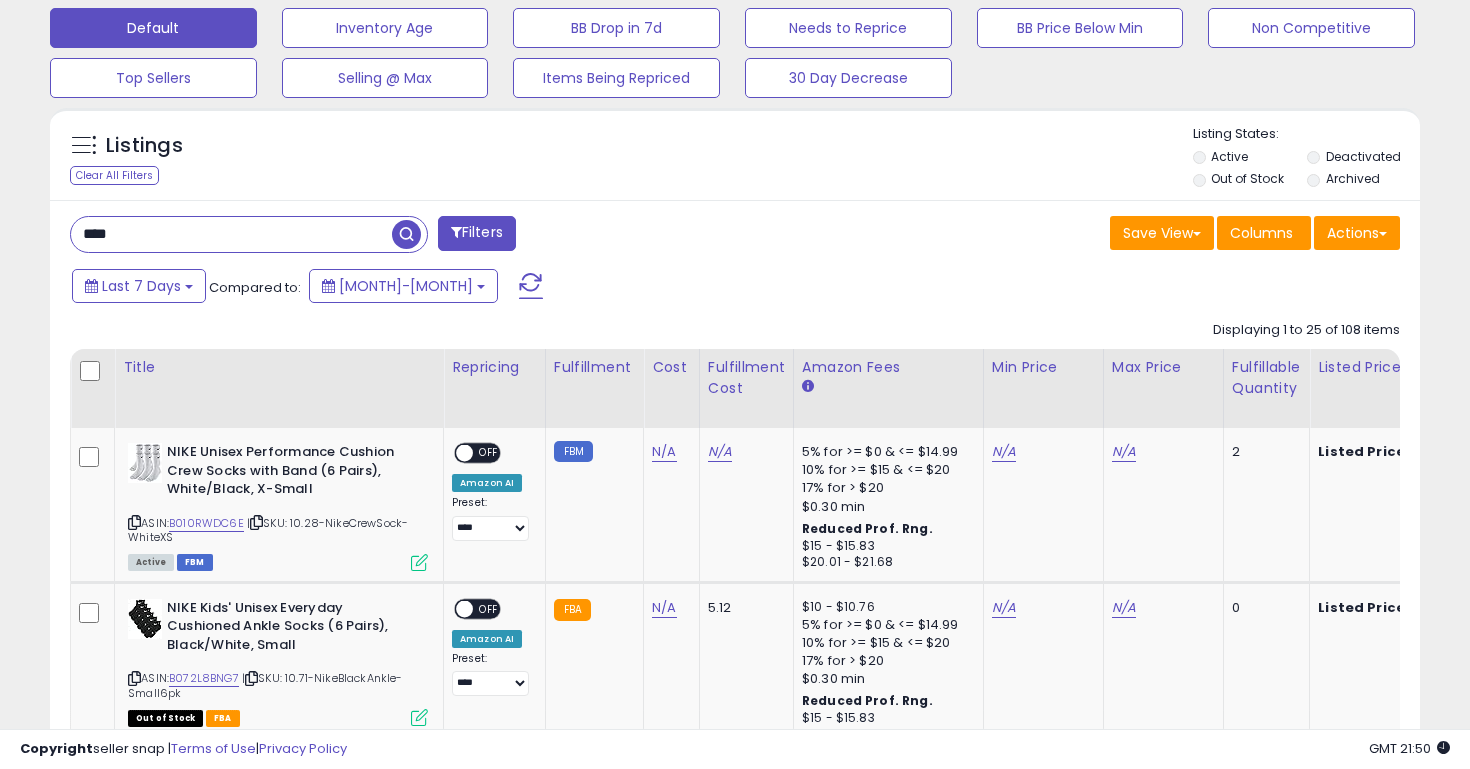 click on "Filters" at bounding box center (477, 233) 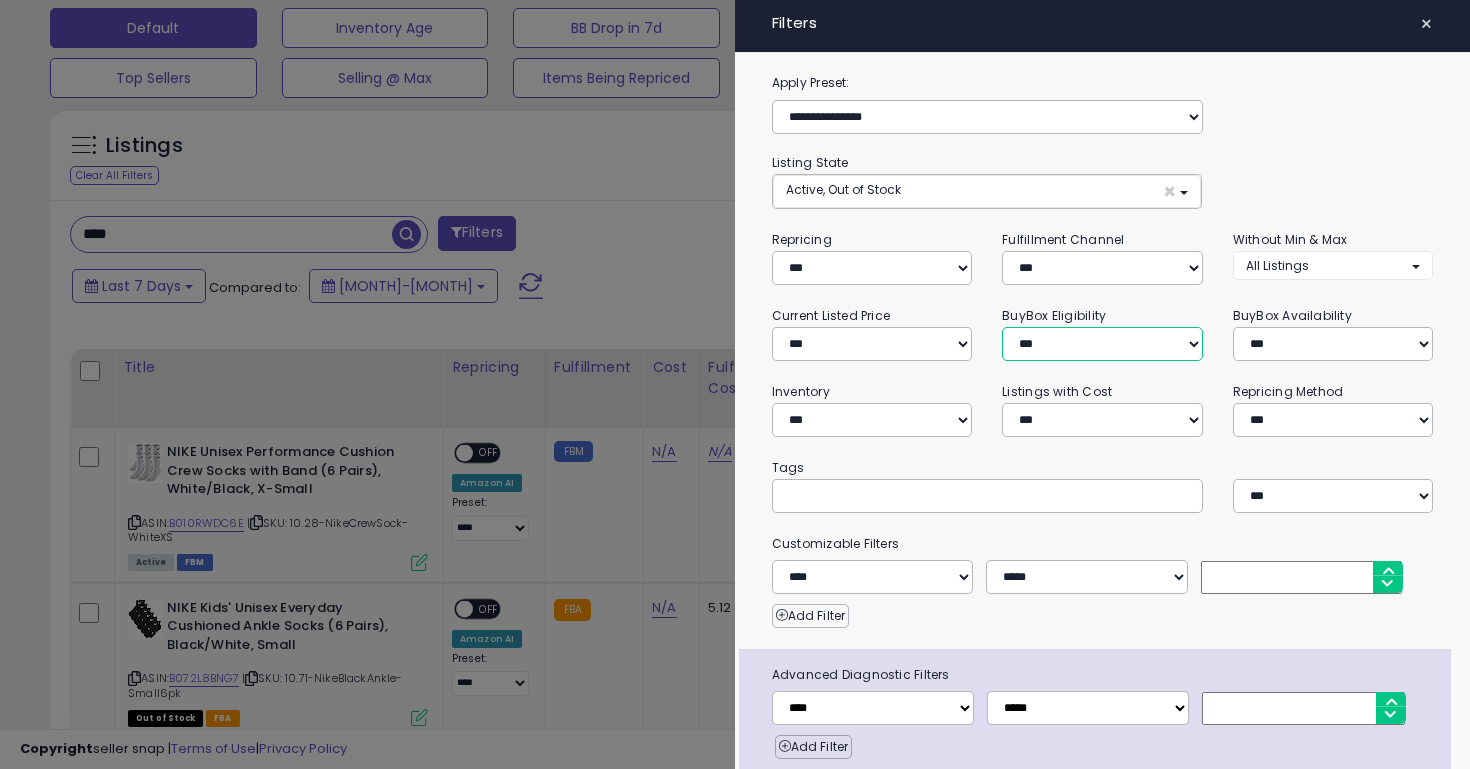 click on "**********" at bounding box center (1102, 344) 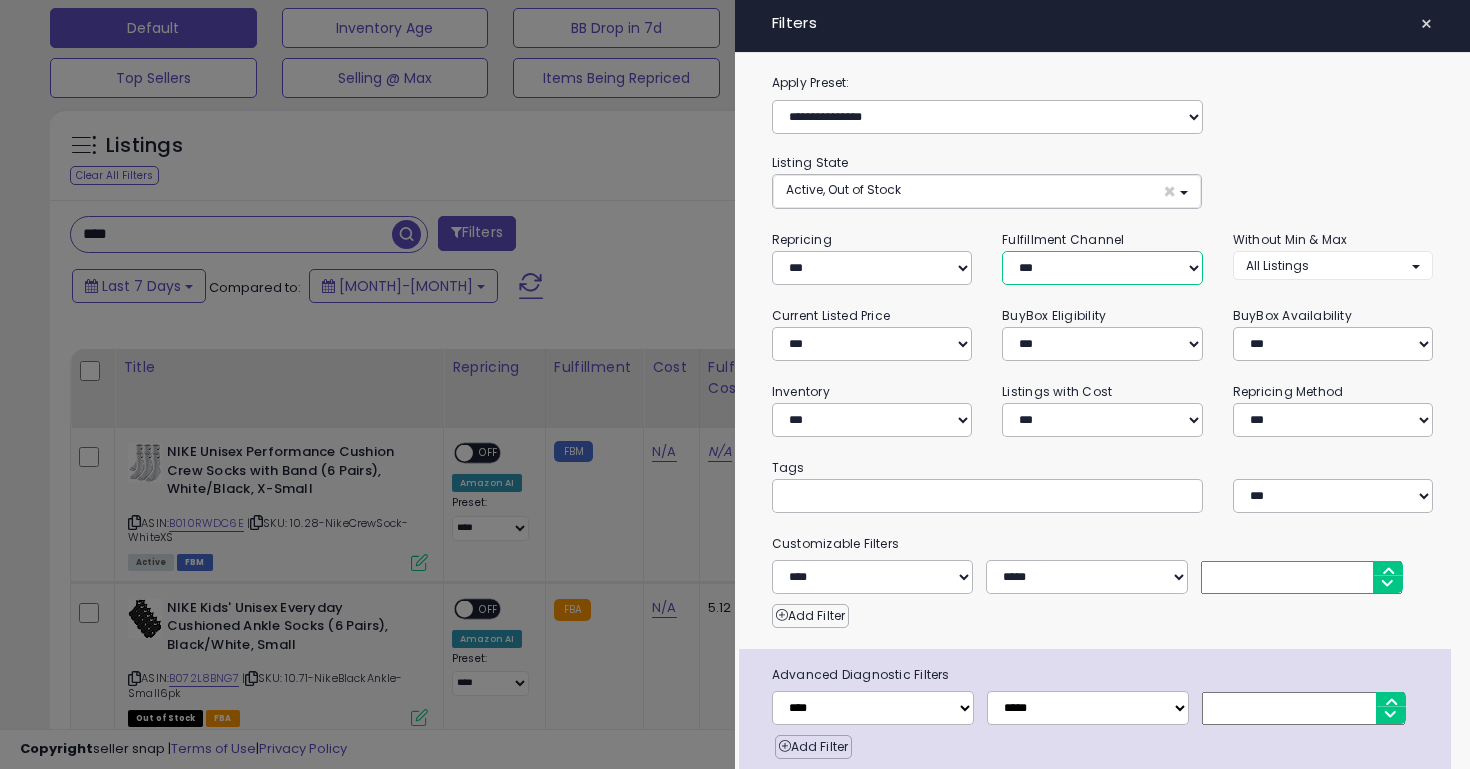 click on "***
***
***
***" at bounding box center [1102, 268] 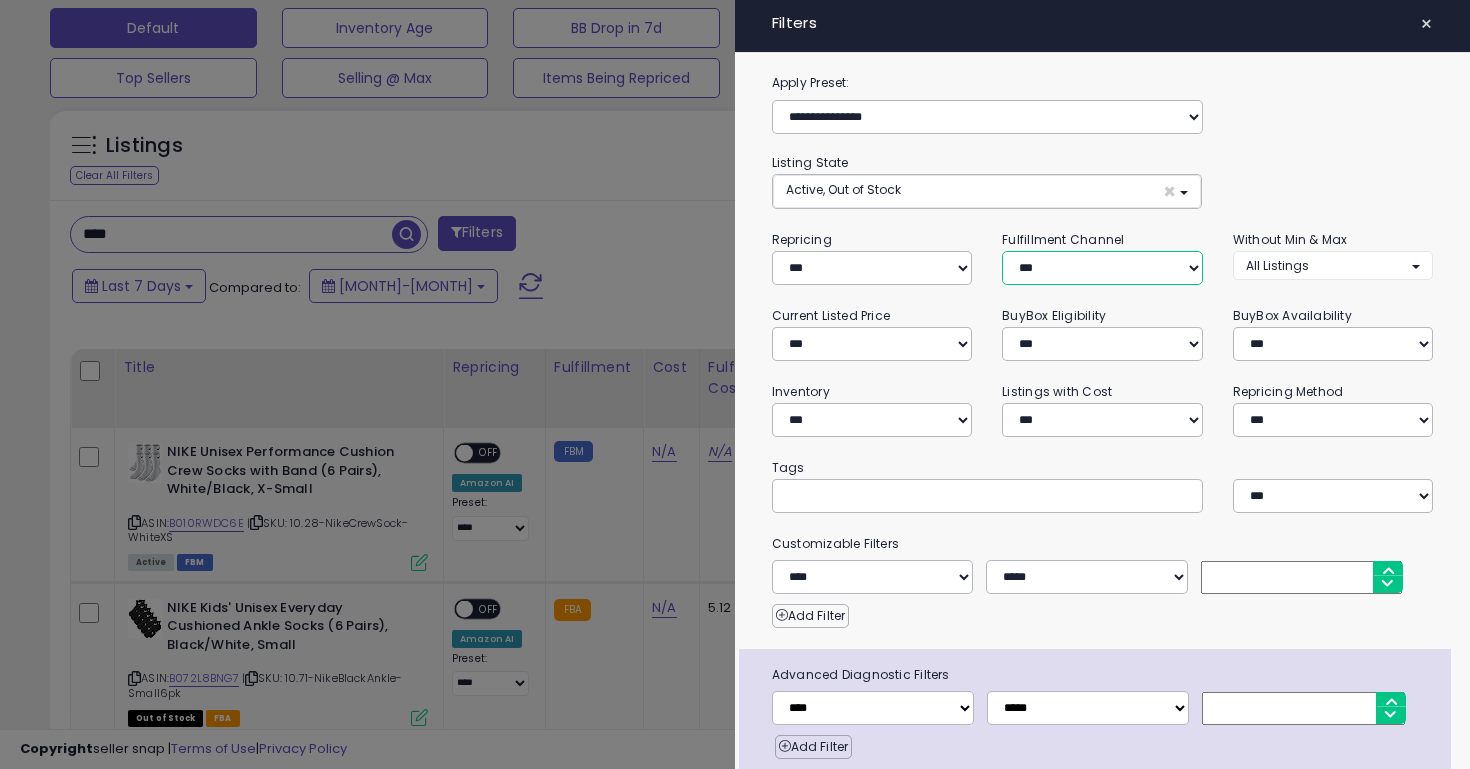select on "***" 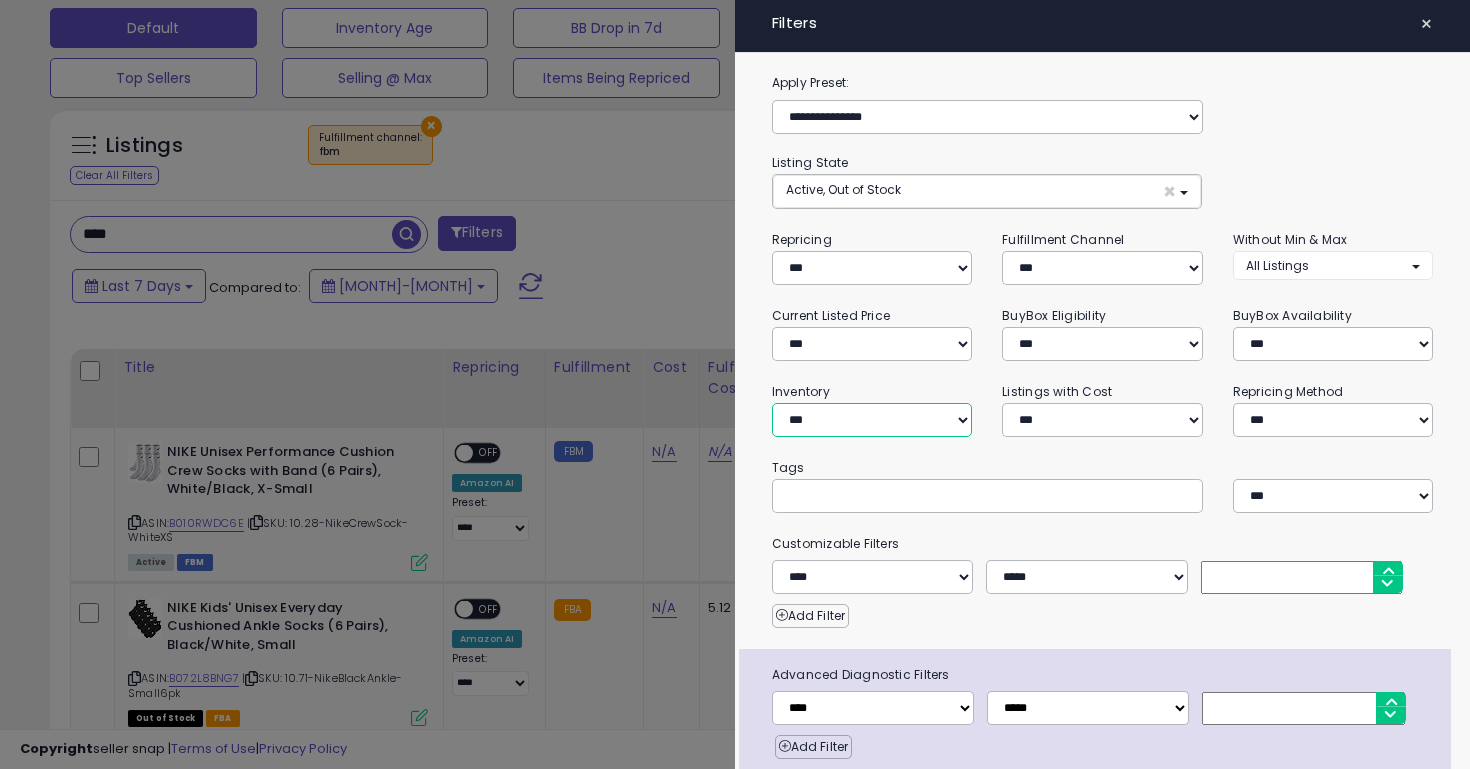 click on "**********" at bounding box center [872, 420] 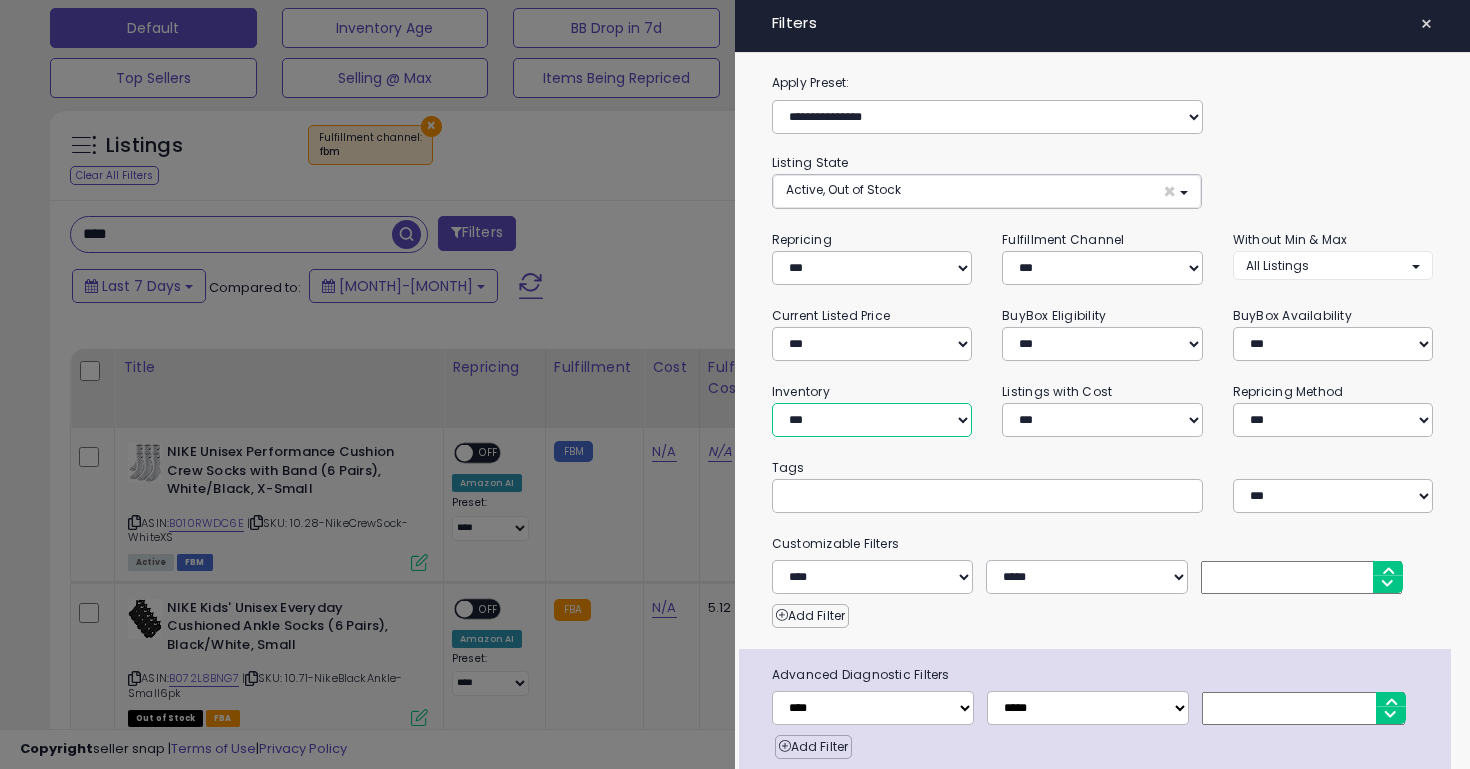 select on "********" 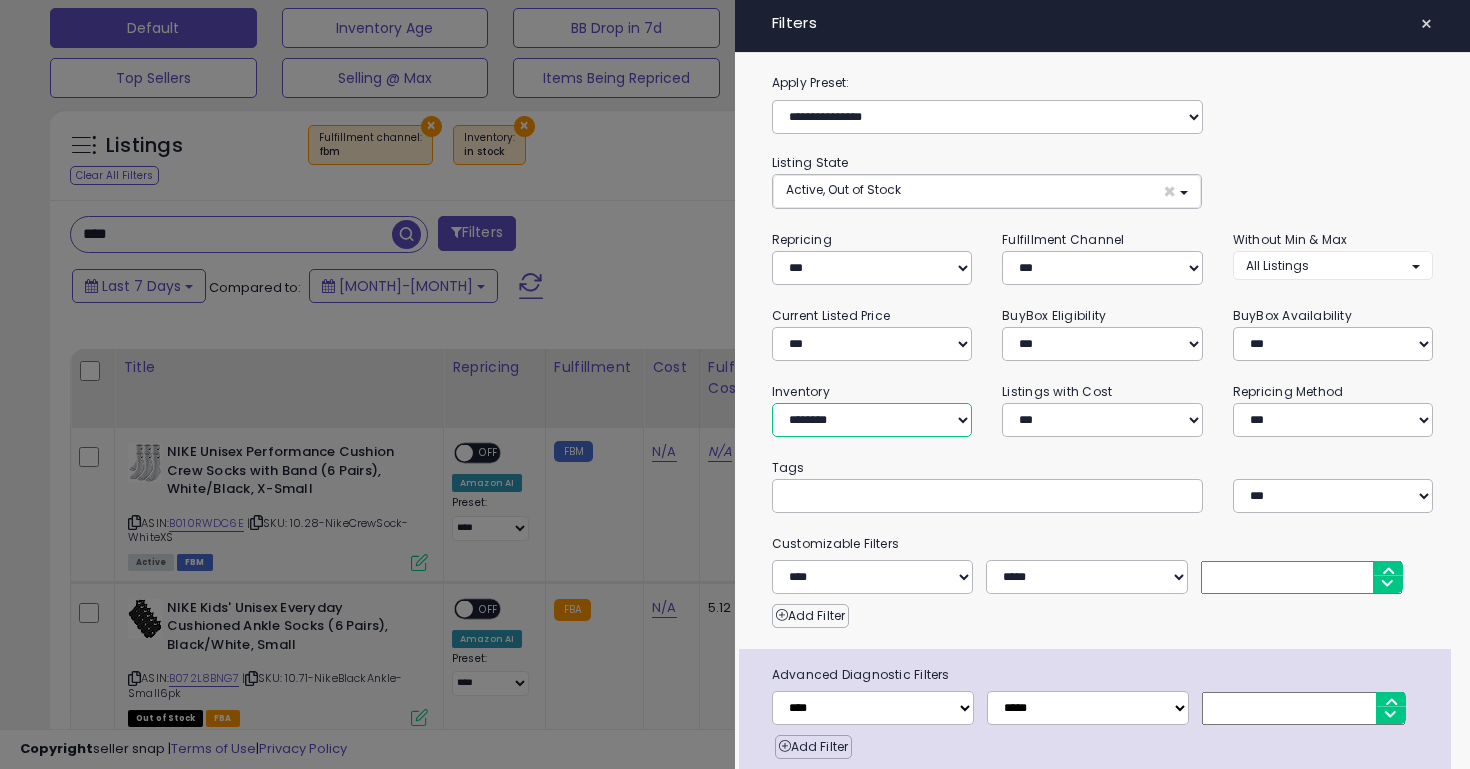 scroll, scrollTop: 79, scrollLeft: 0, axis: vertical 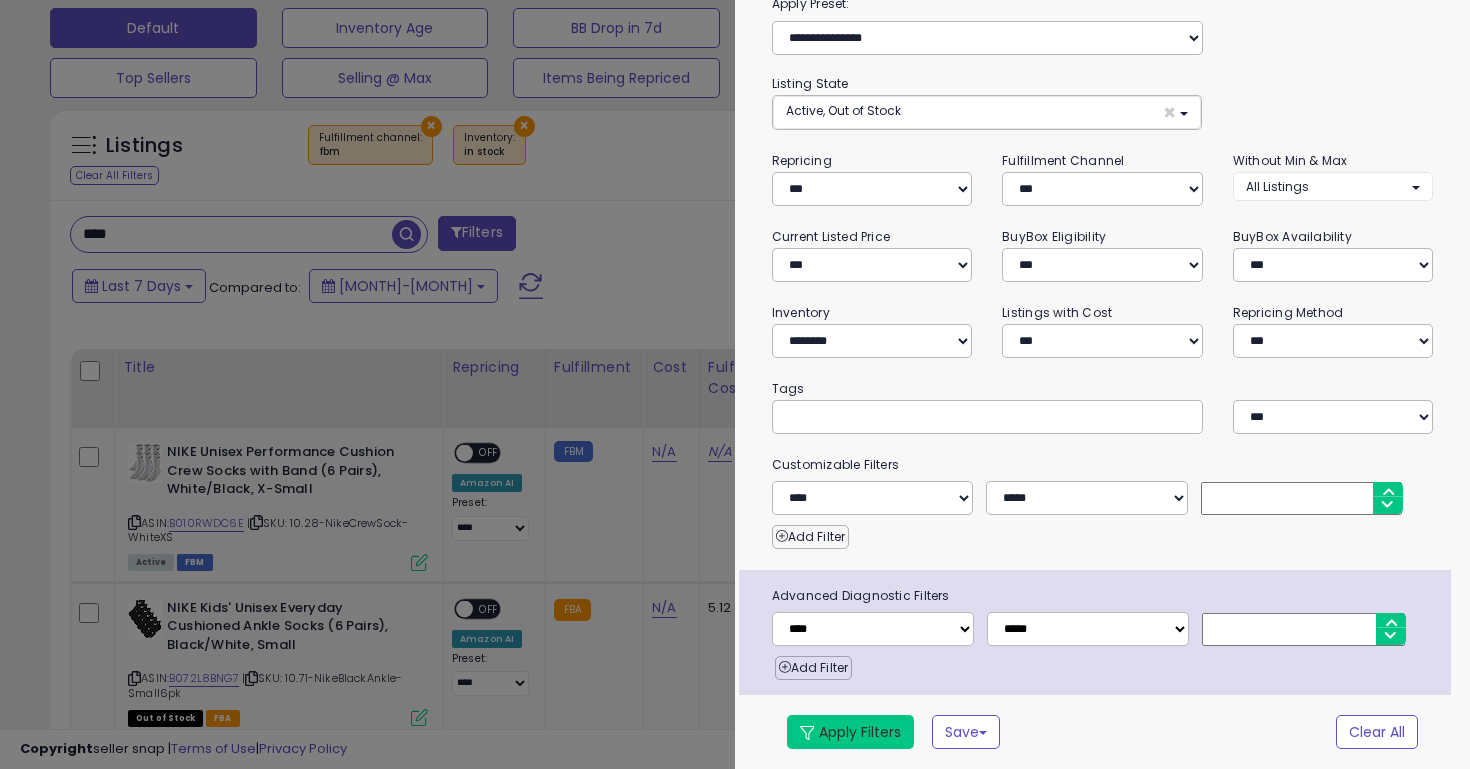 click on "Apply Filters" at bounding box center [850, 732] 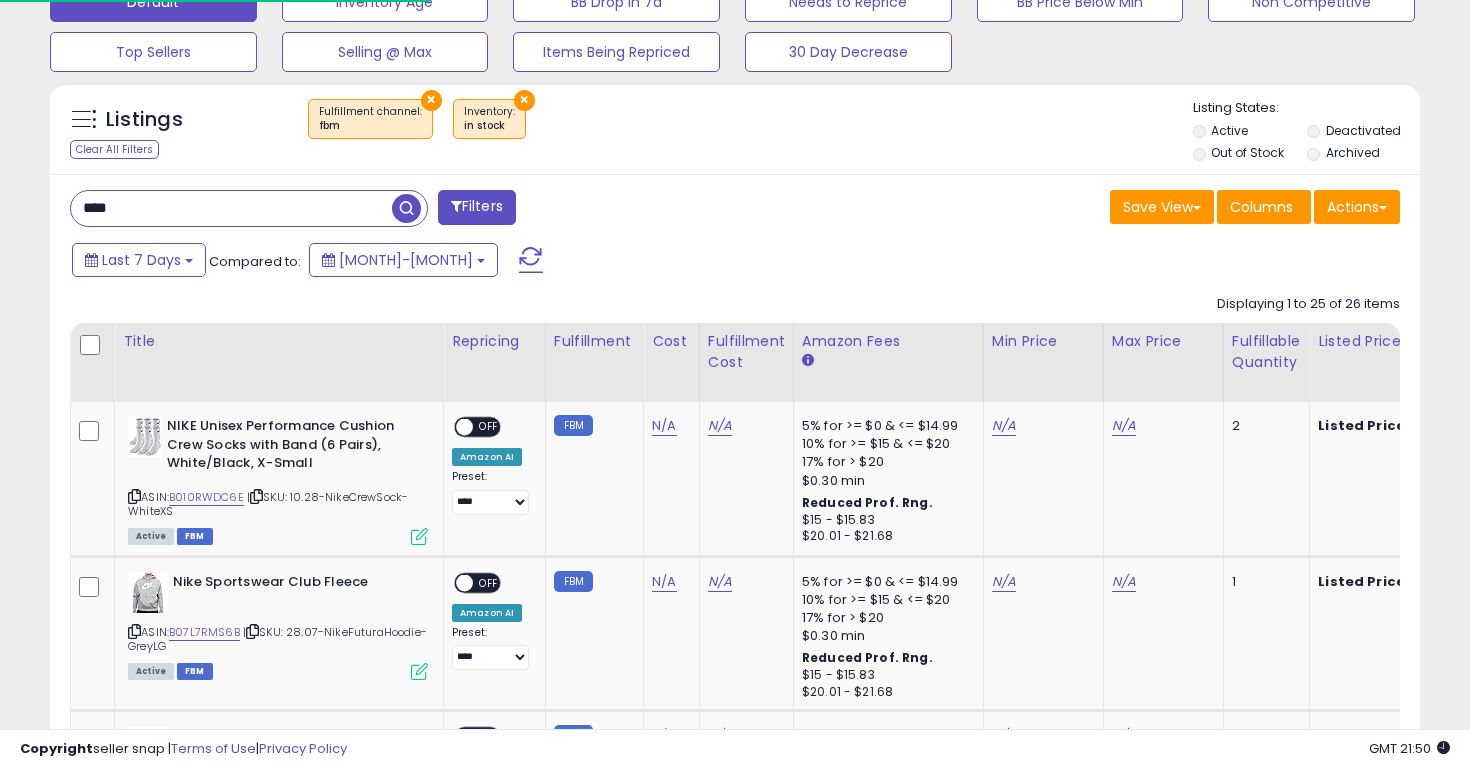 scroll, scrollTop: 908, scrollLeft: 0, axis: vertical 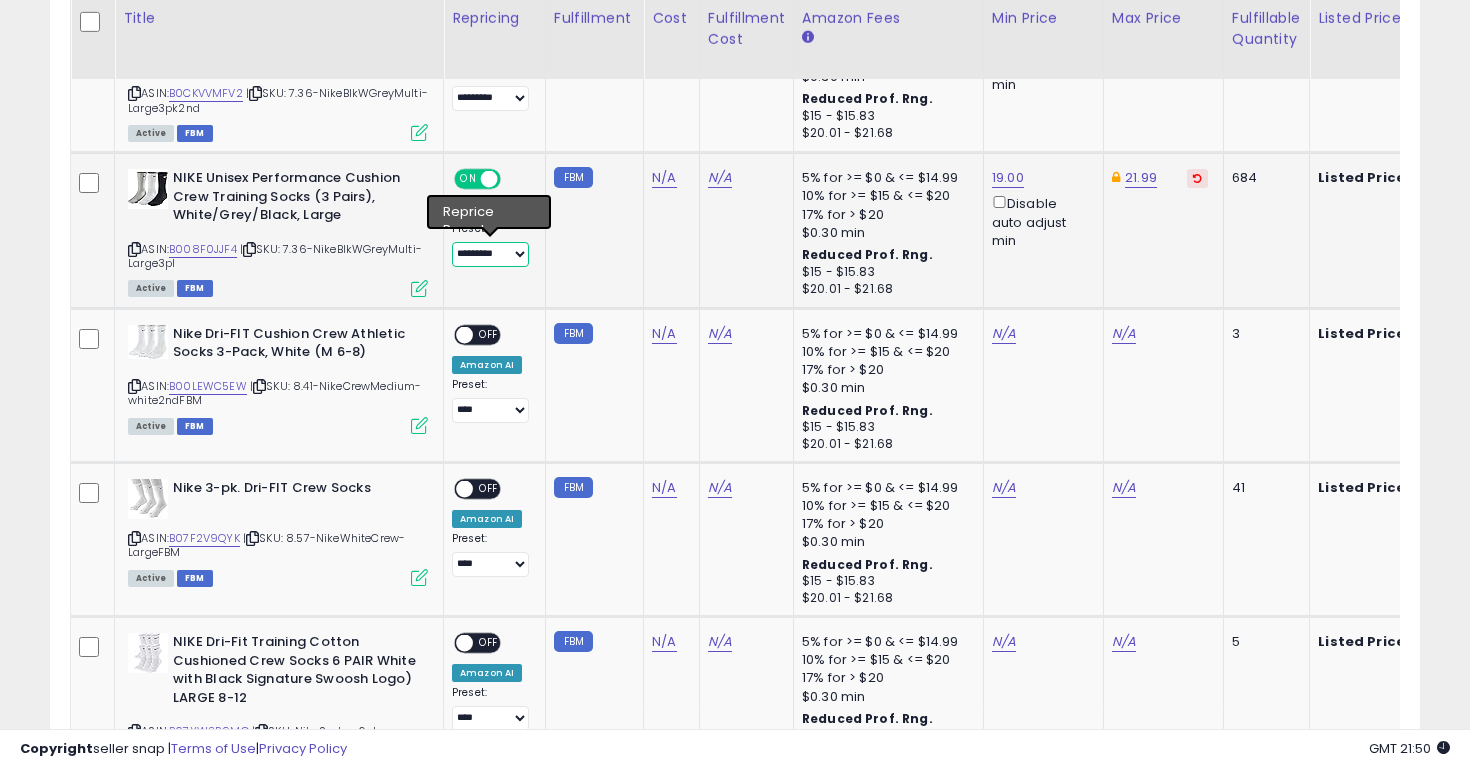 click on "**********" at bounding box center [490, 254] 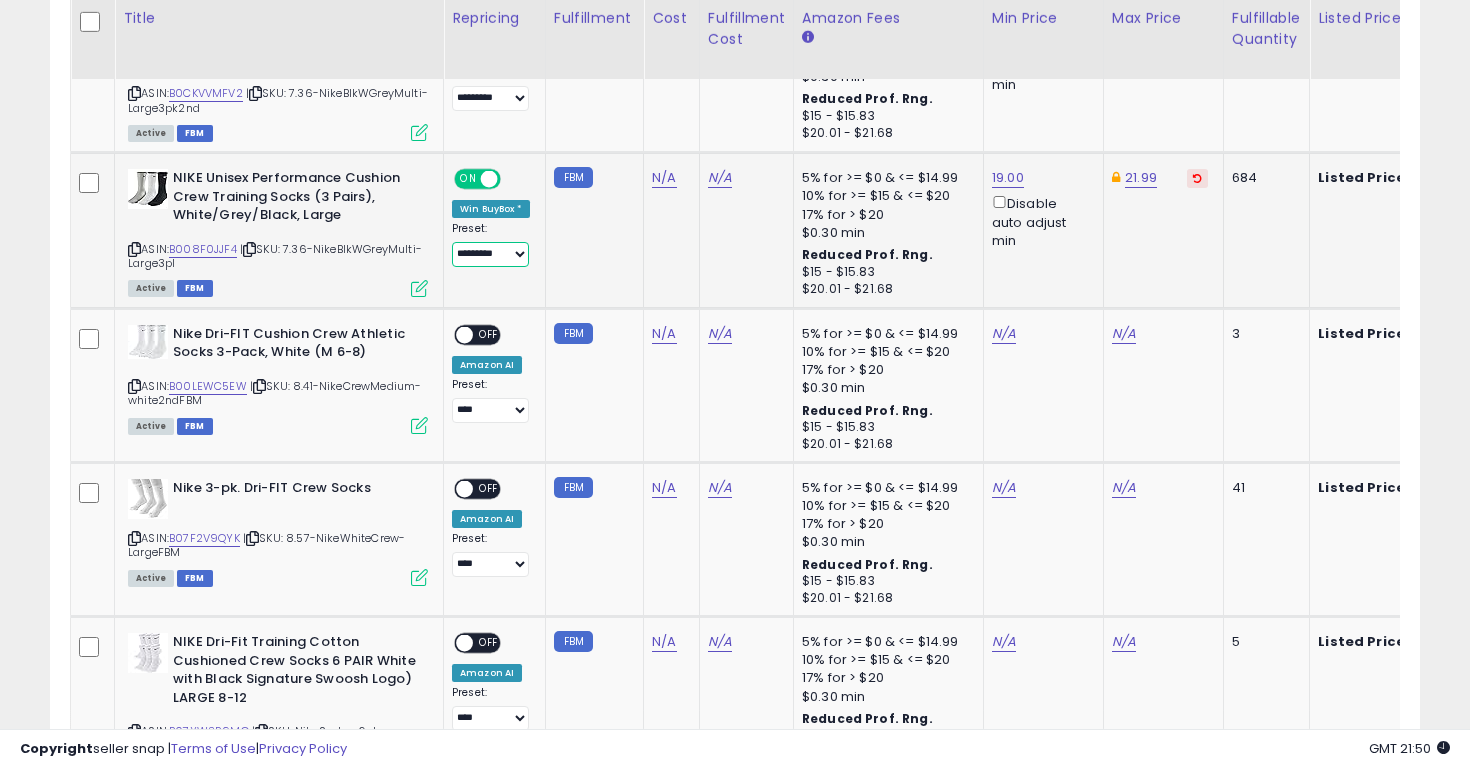 select on "**********" 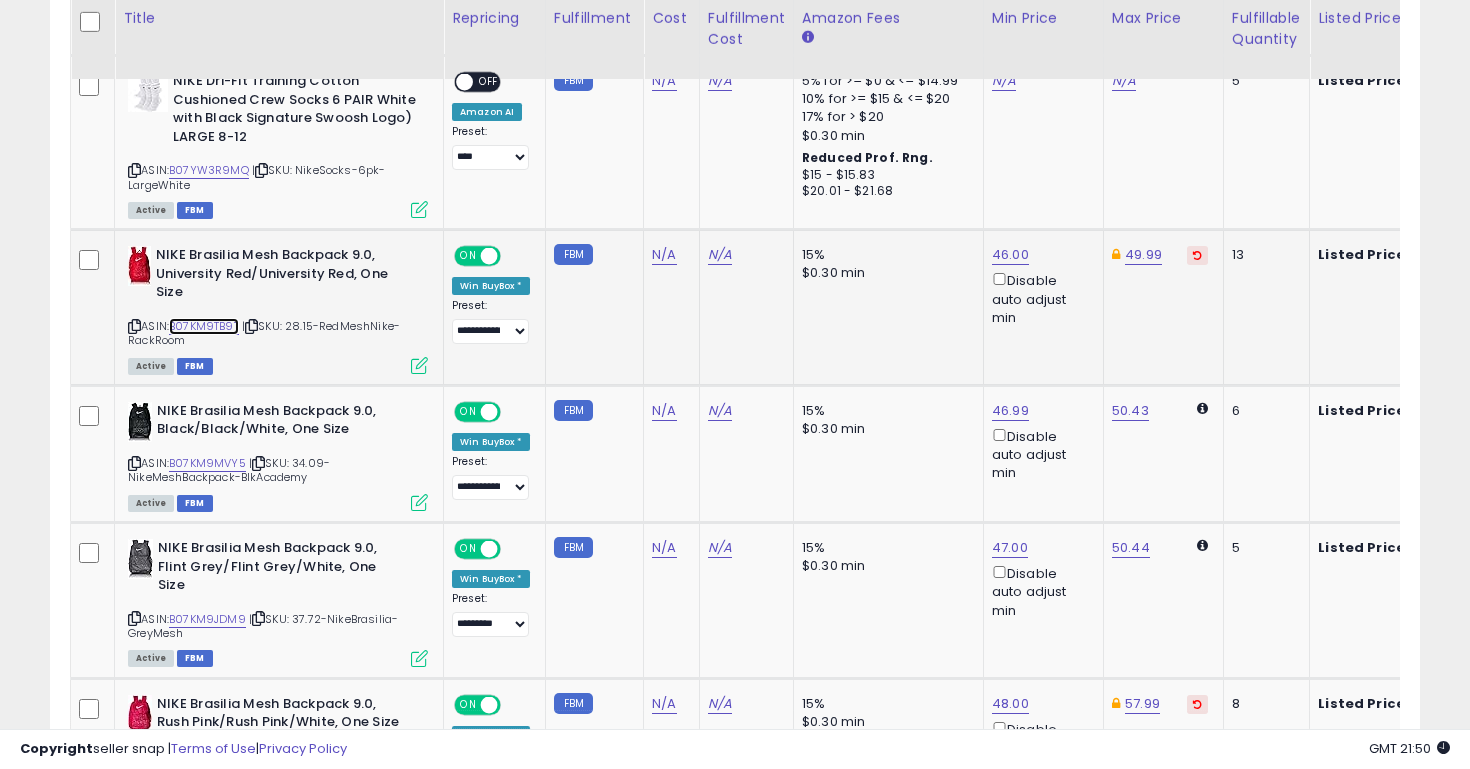 click on "B07KM9TB9T" at bounding box center (204, 326) 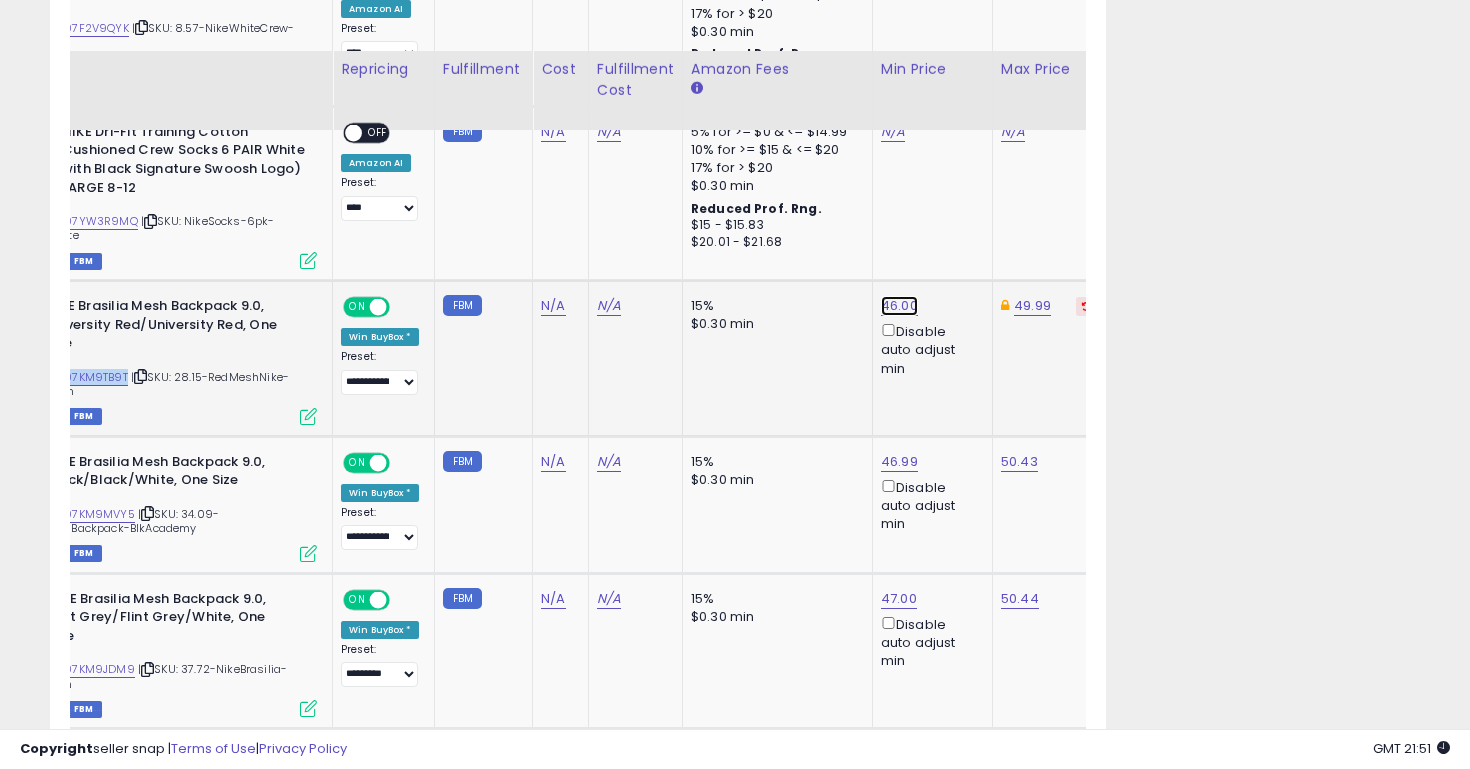 click on "46.00" at bounding box center [893, -1090] 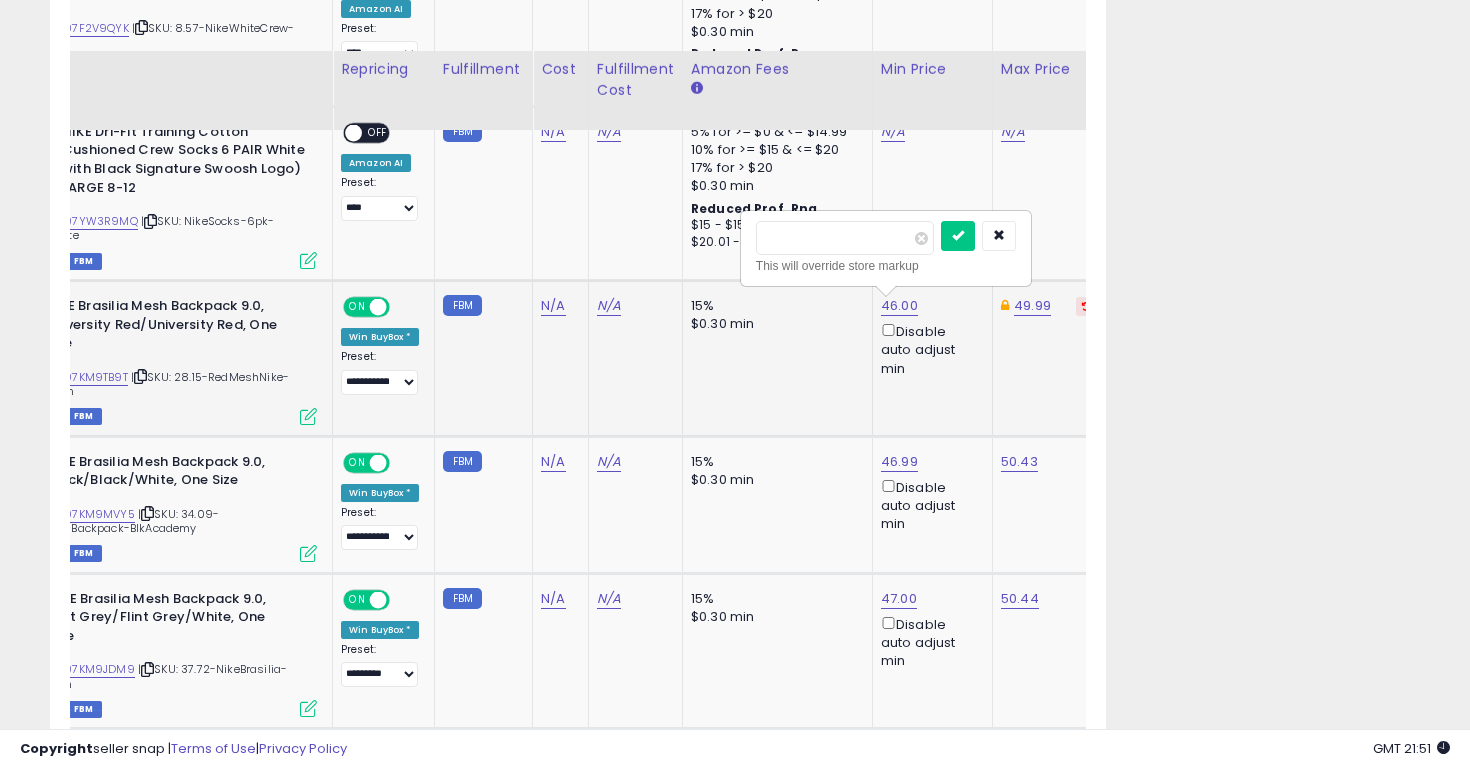 click on "*****" at bounding box center (845, 238) 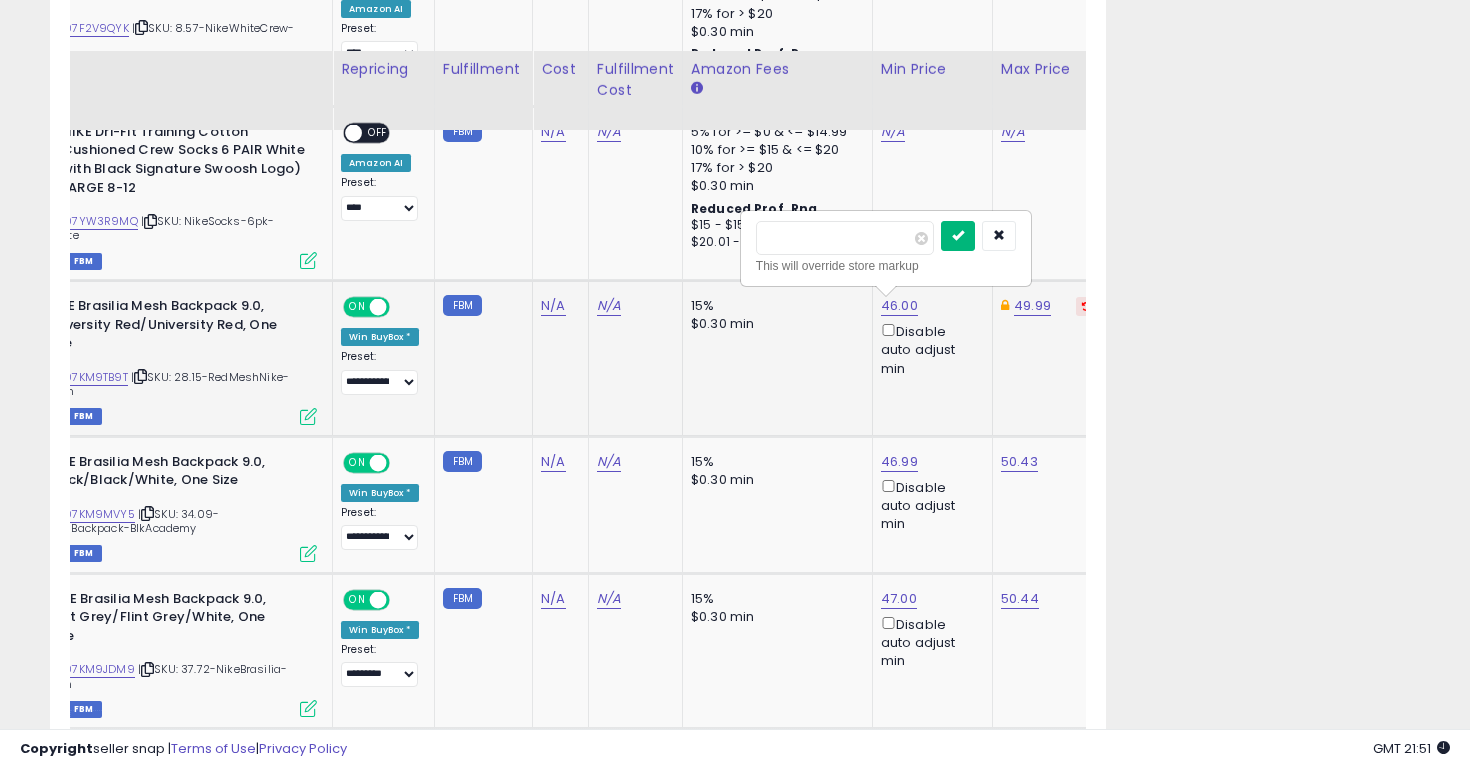 type on "*****" 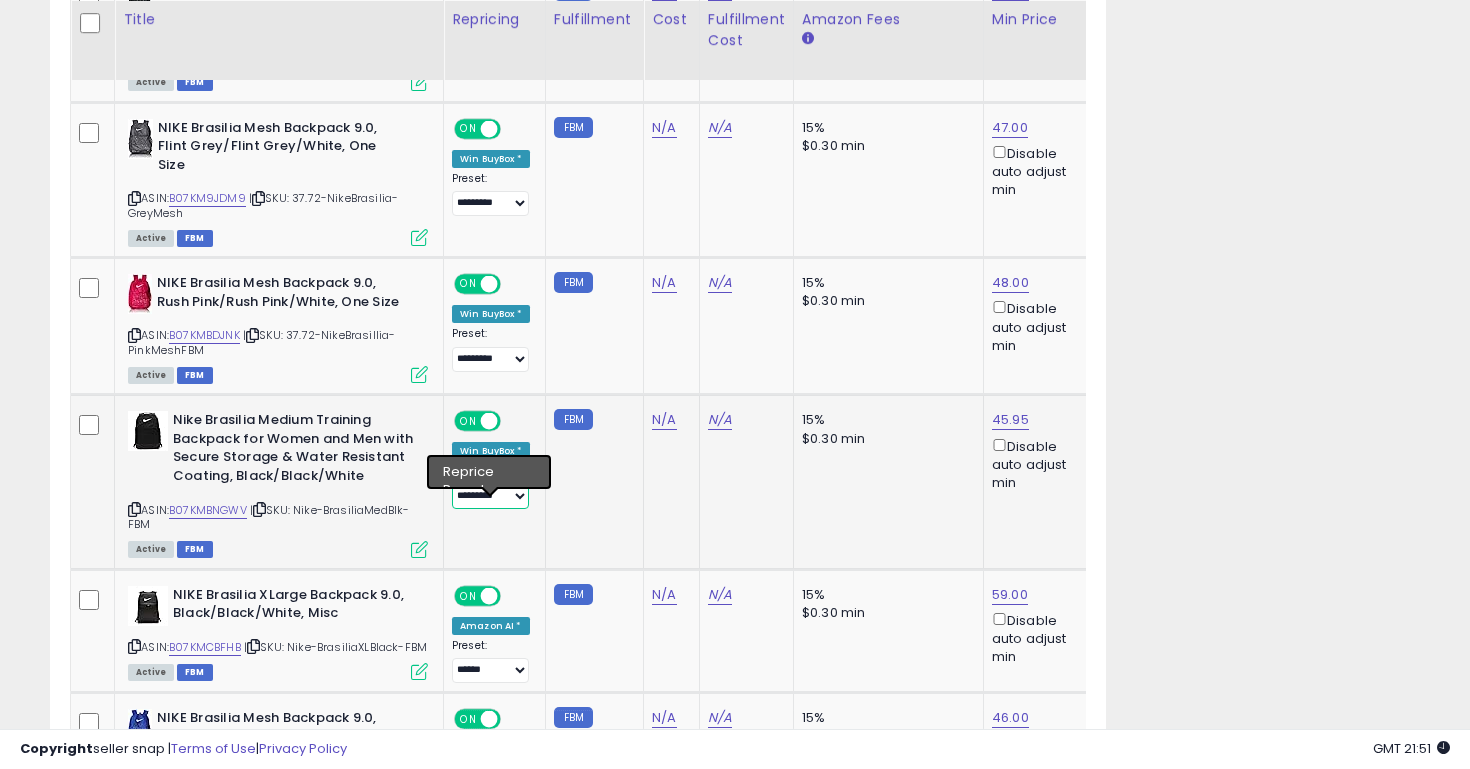 click on "**********" at bounding box center [490, 496] 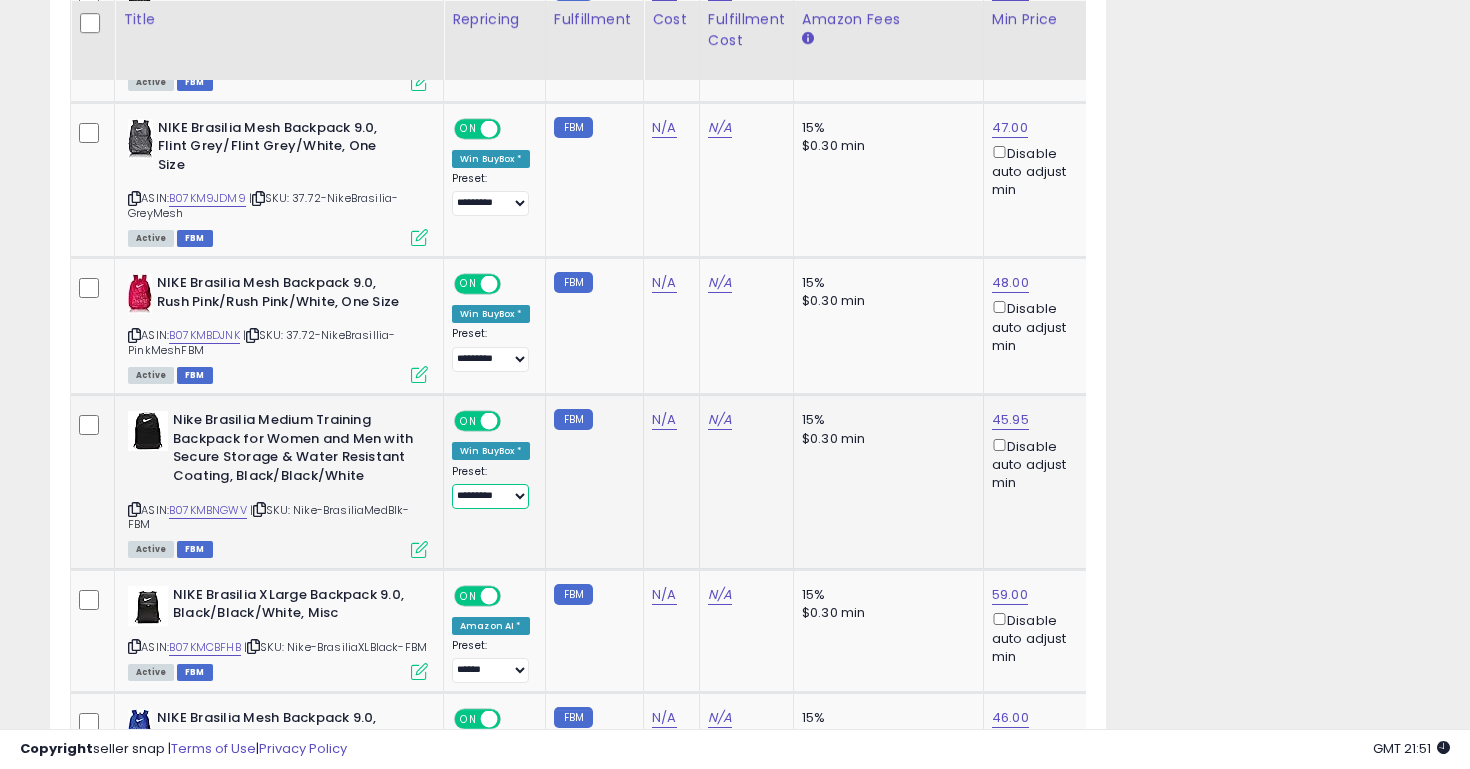 select on "**********" 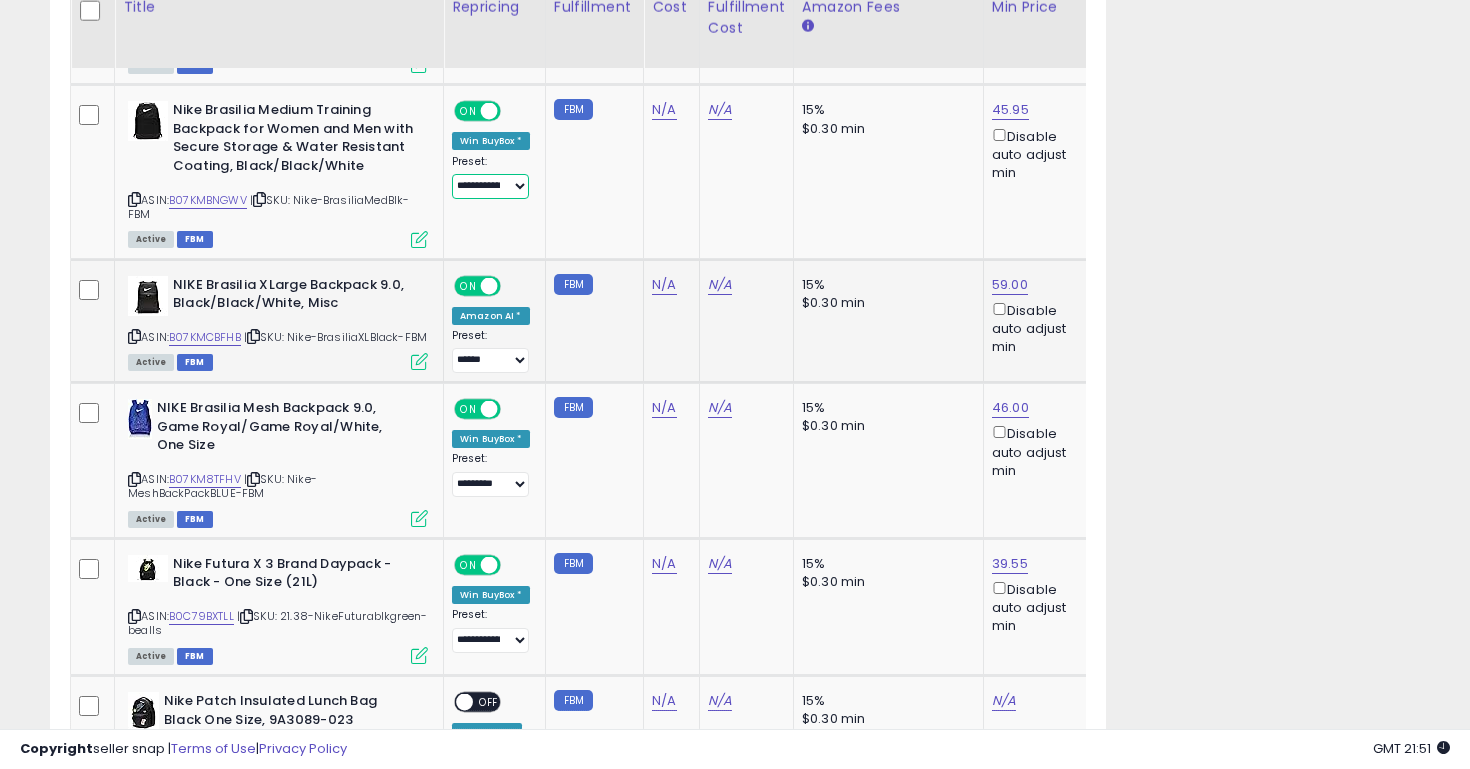 scroll, scrollTop: 3028, scrollLeft: 0, axis: vertical 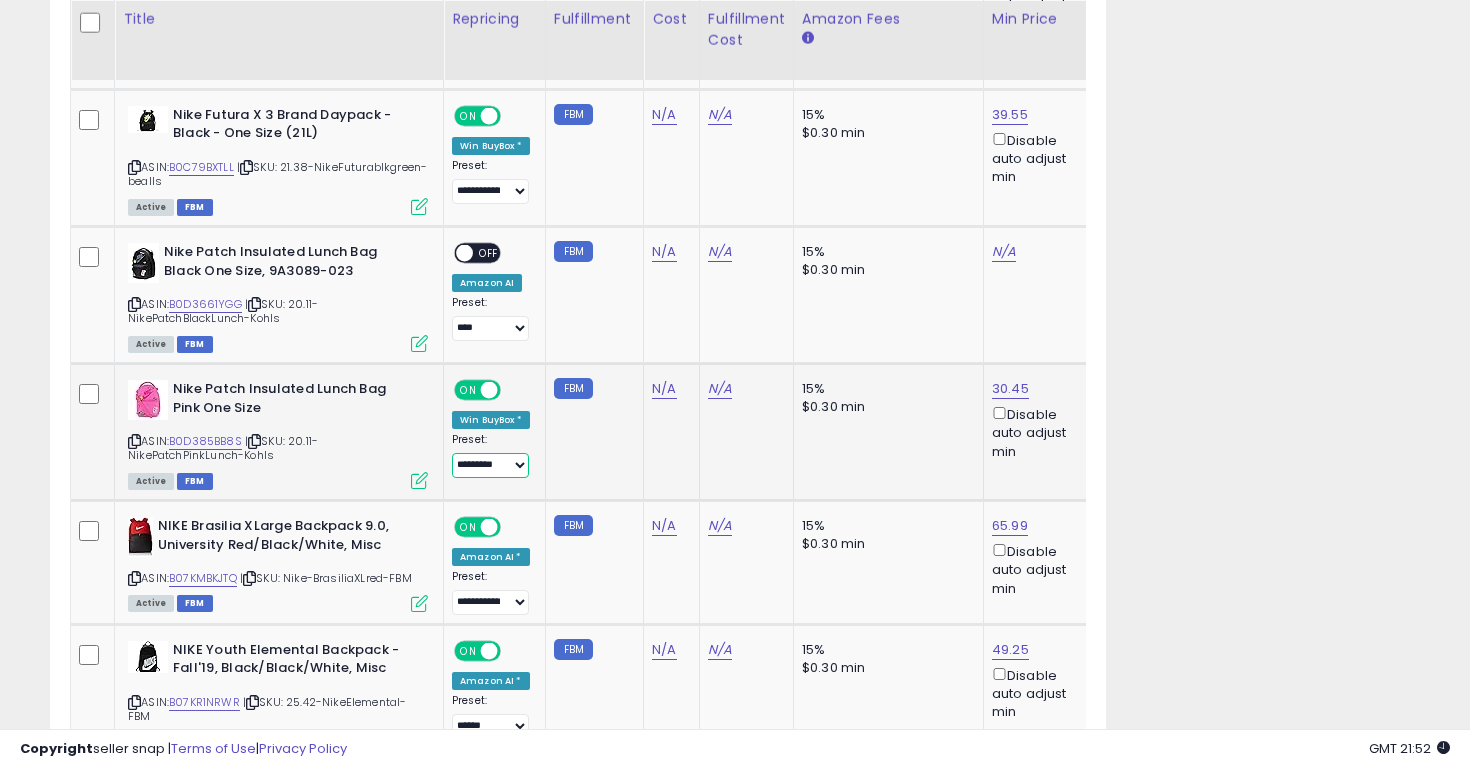 click on "**********" at bounding box center (490, 465) 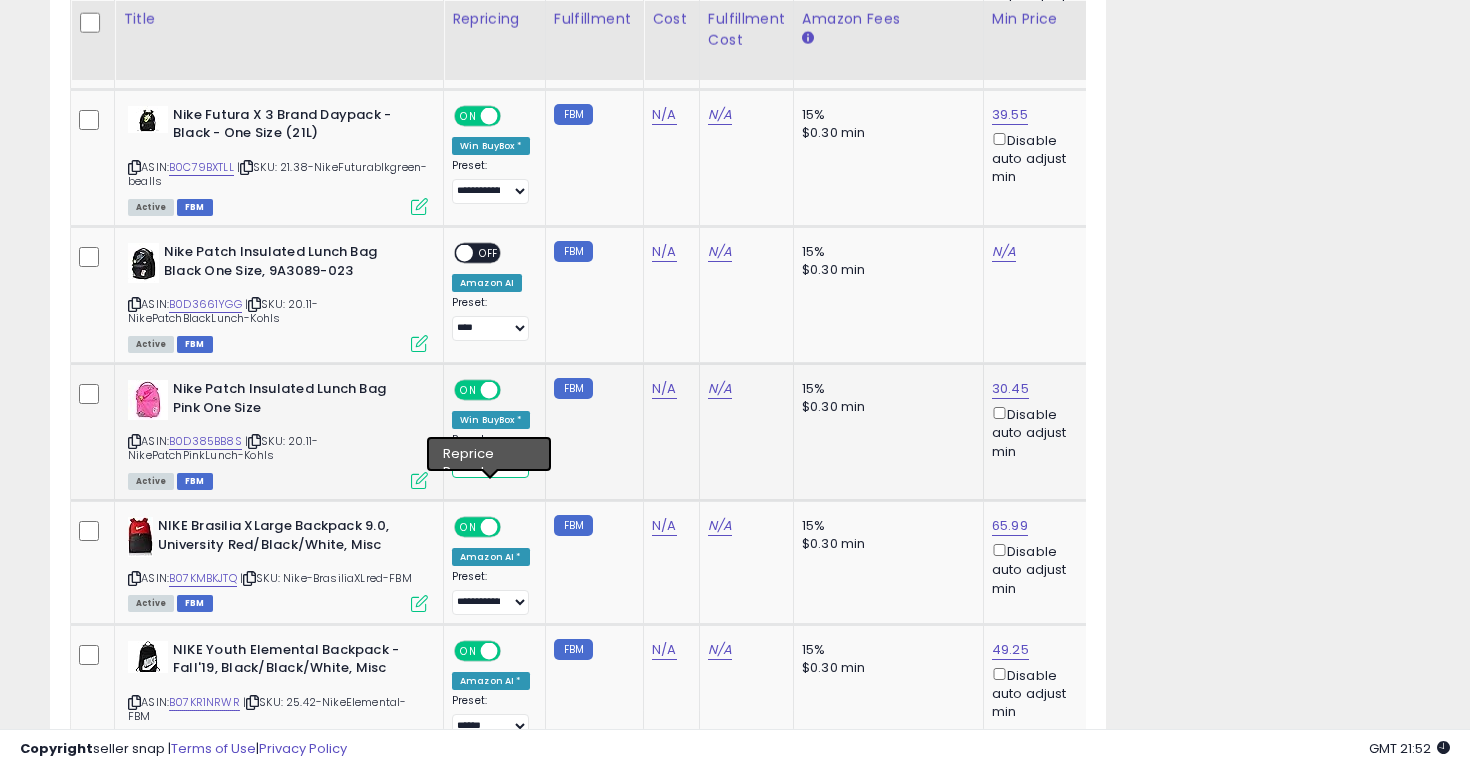 select on "**********" 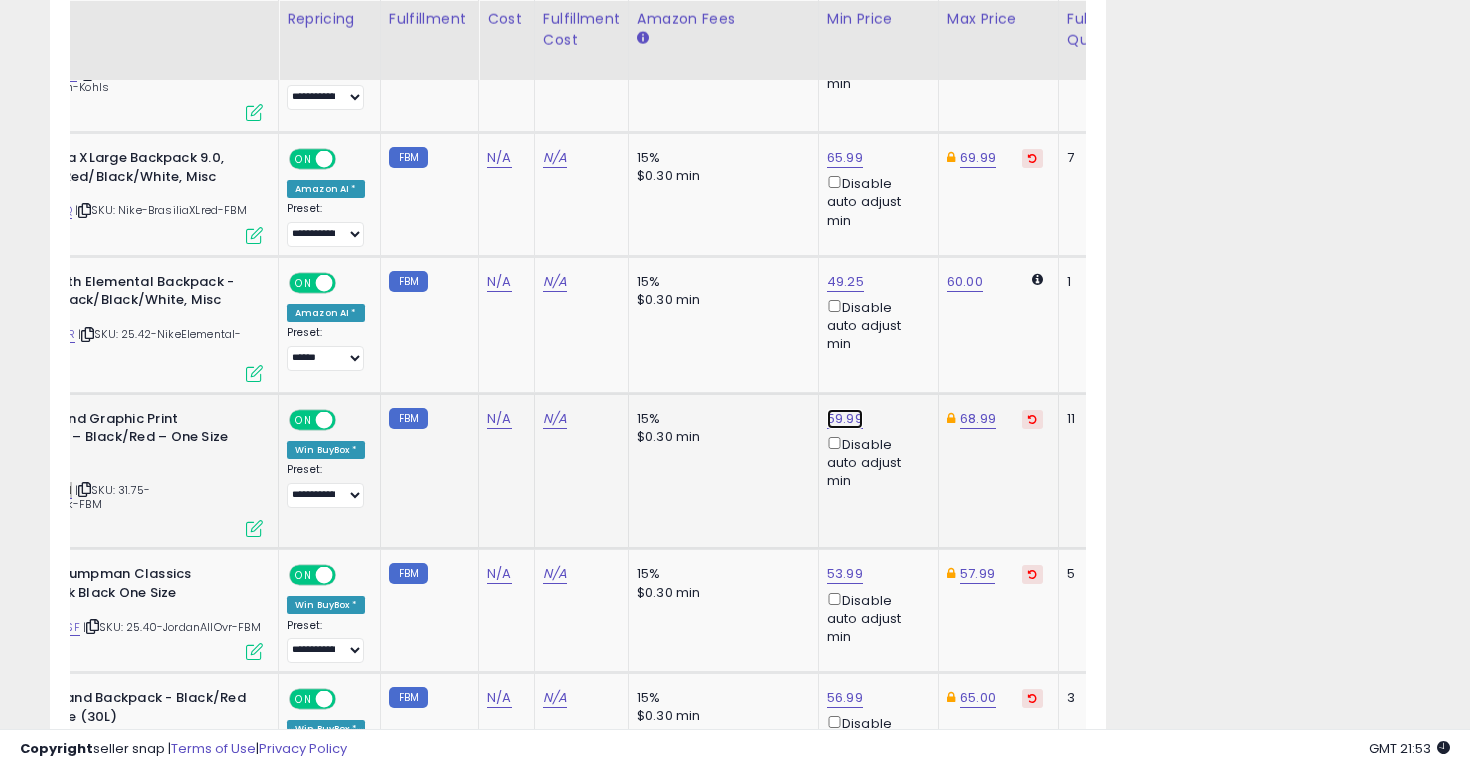 click on "59.99" at bounding box center (839, -2688) 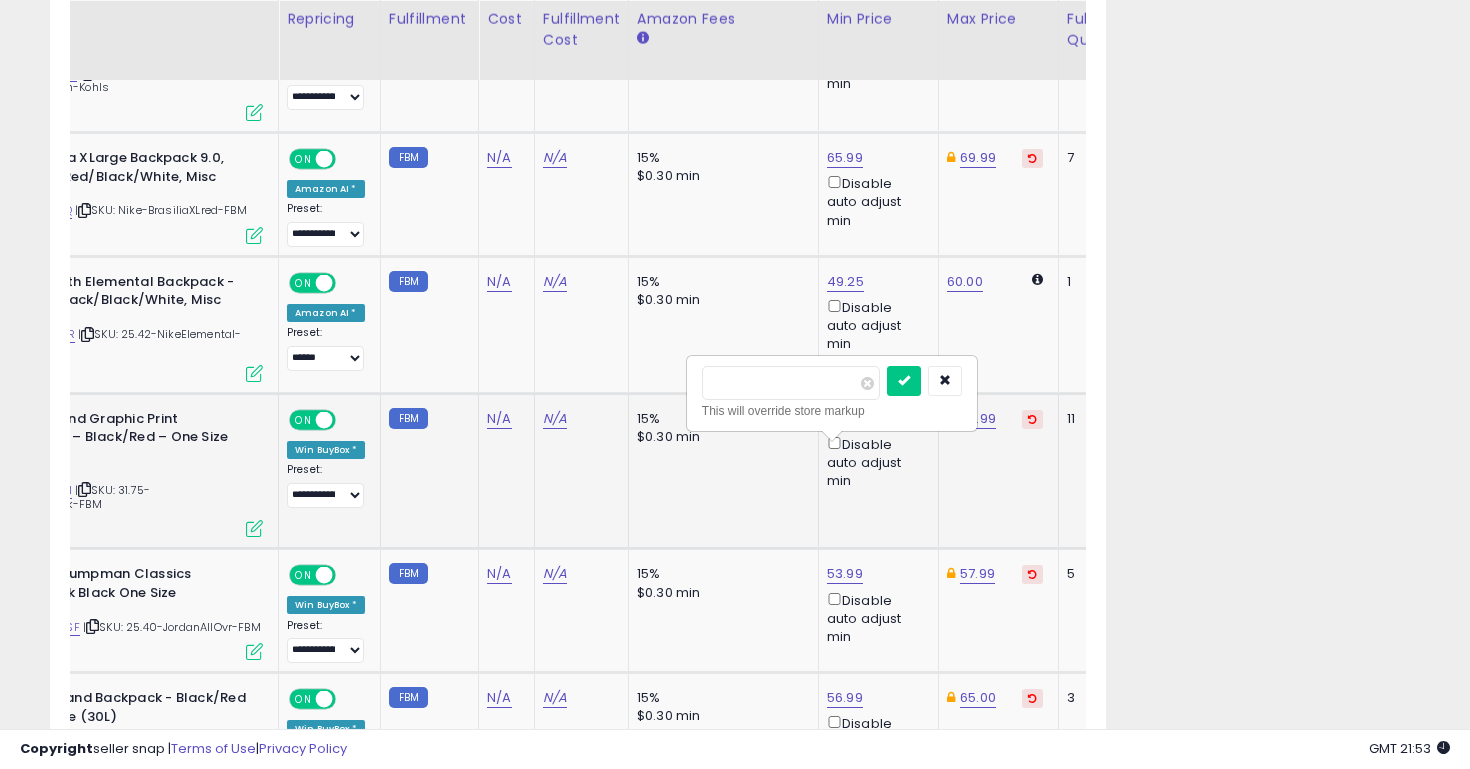 click on "*****" at bounding box center [791, 383] 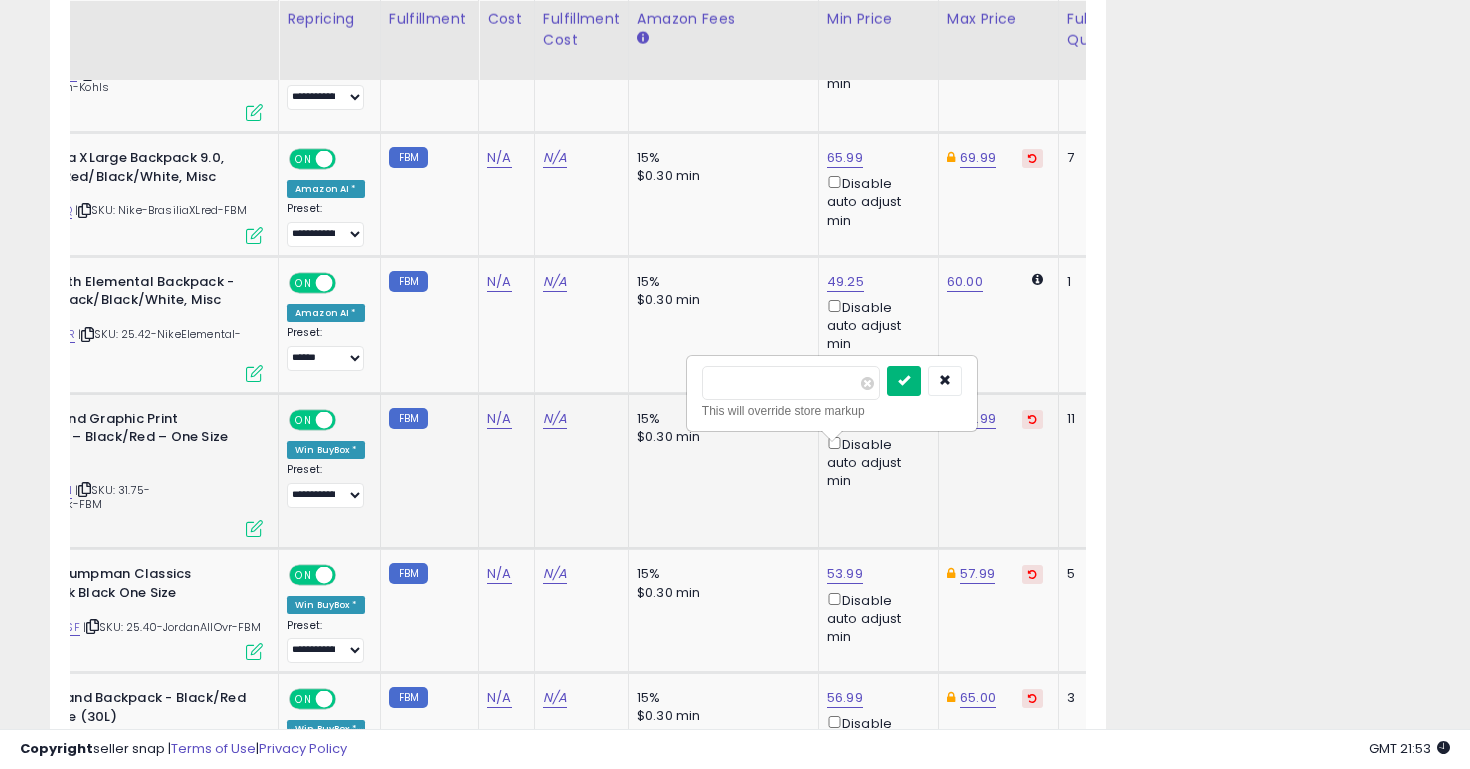 type on "*****" 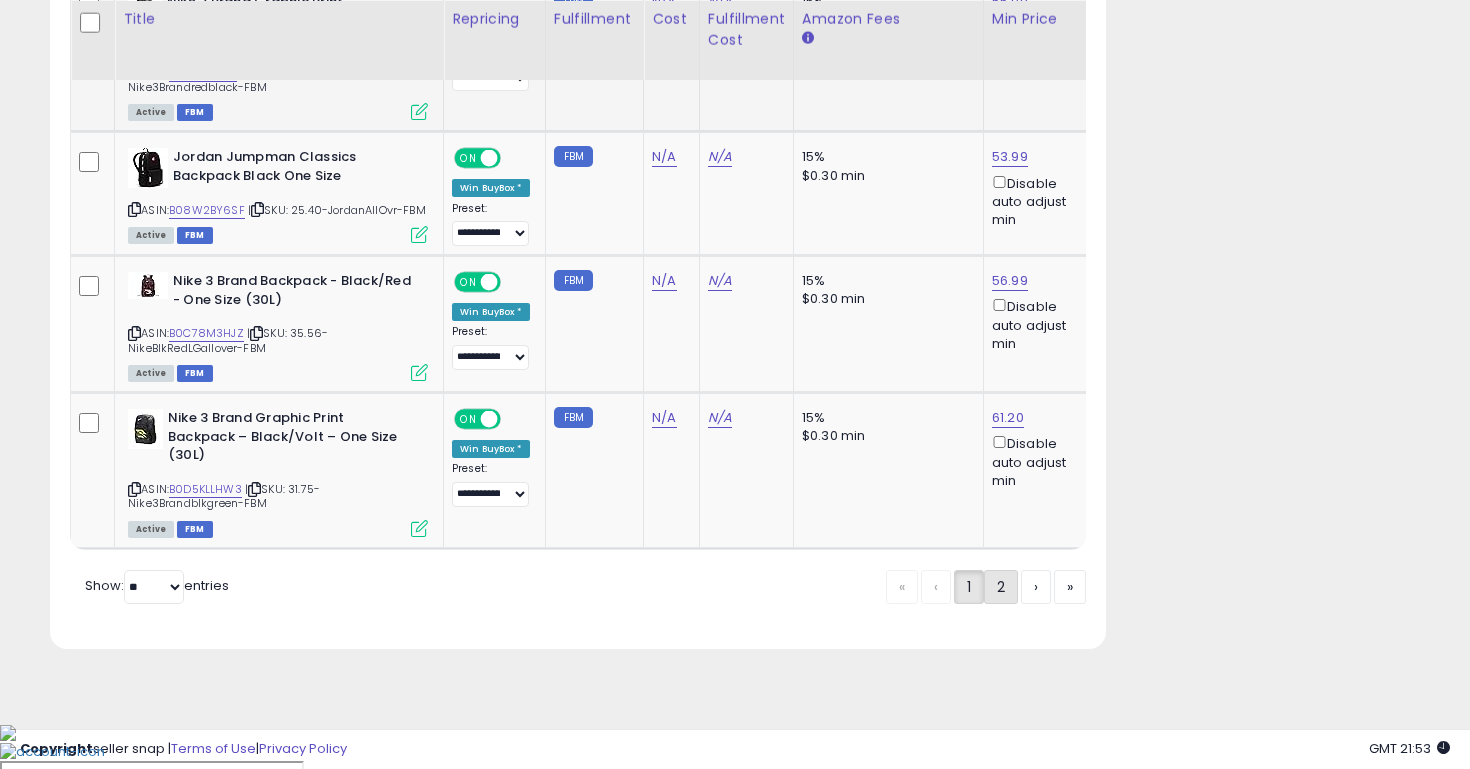 click on "2" 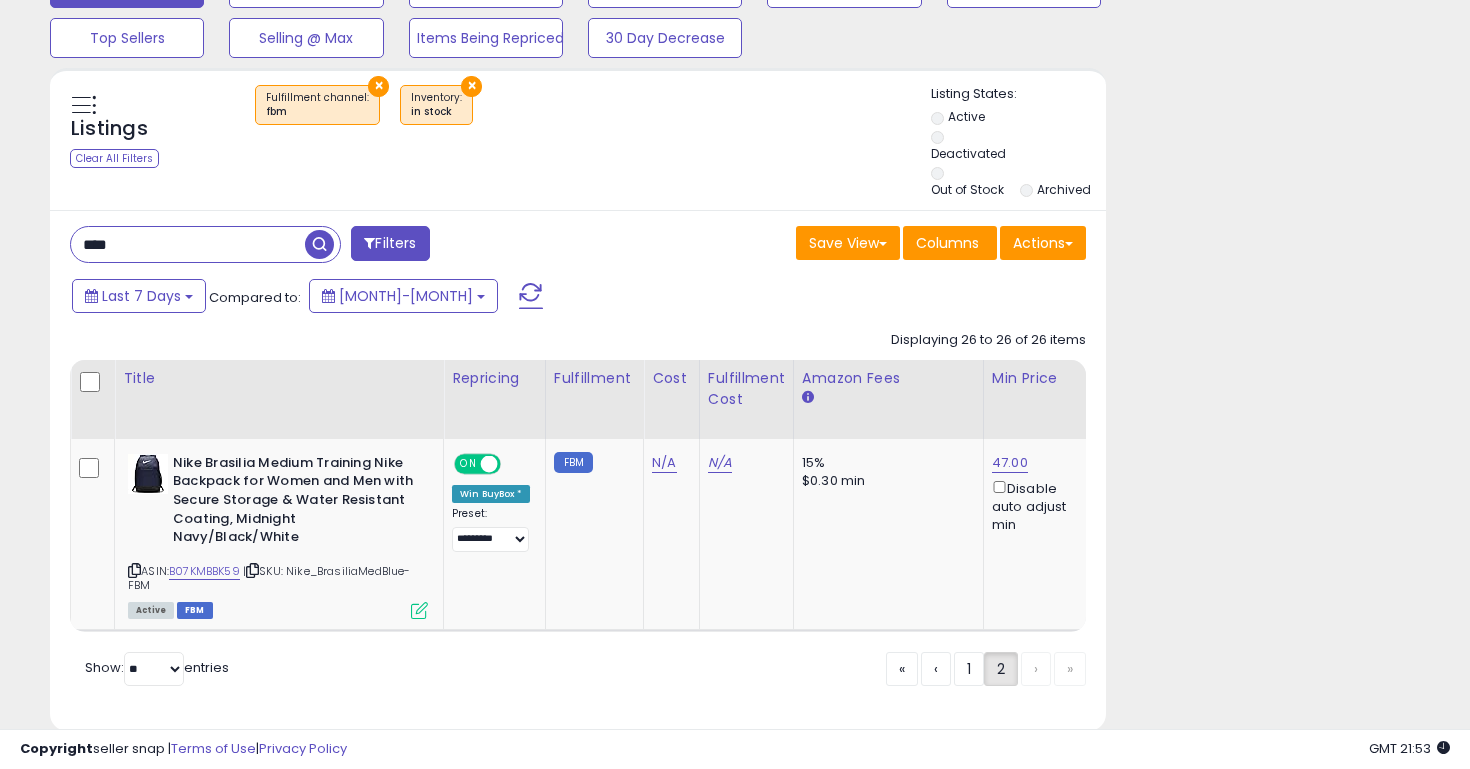 click at bounding box center [314, 806] 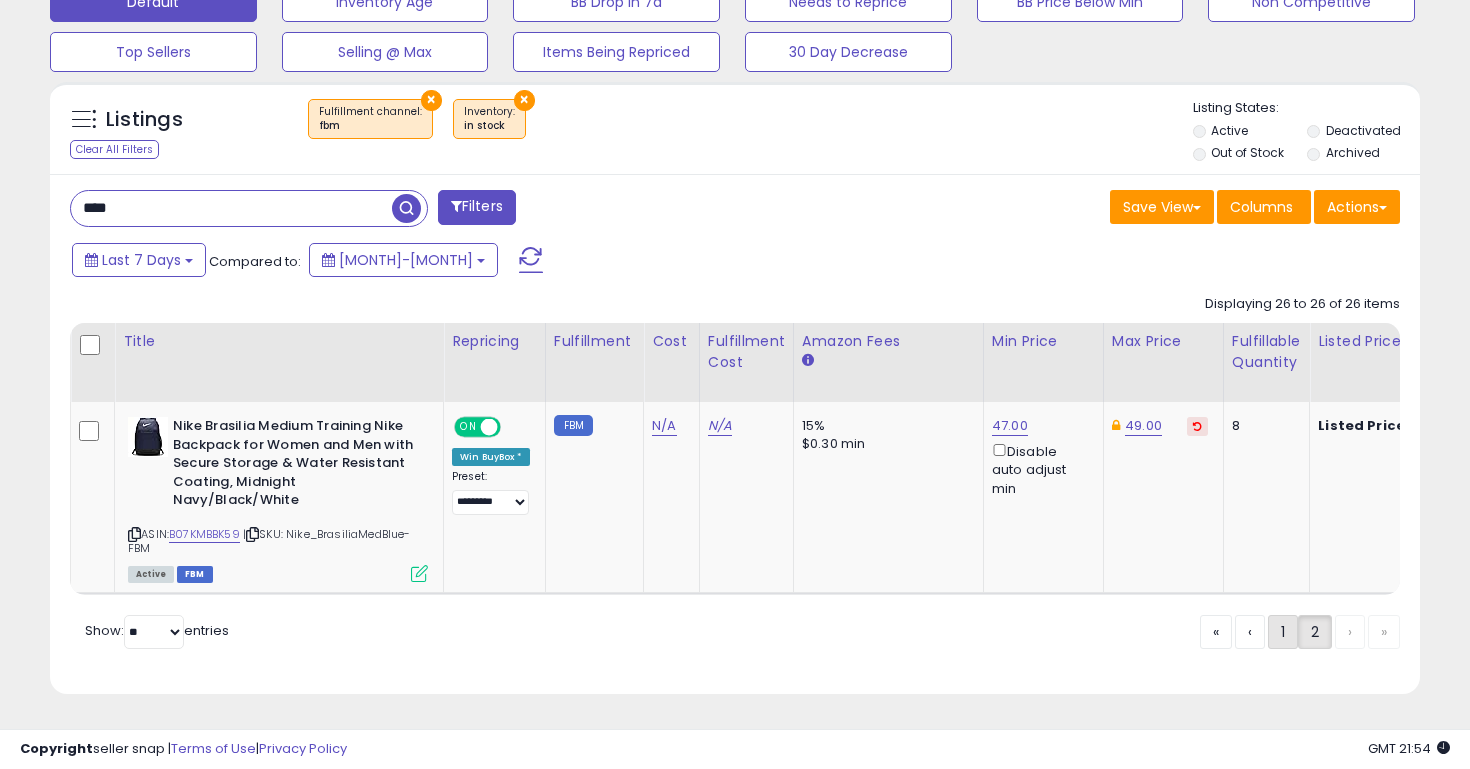 click on "1" 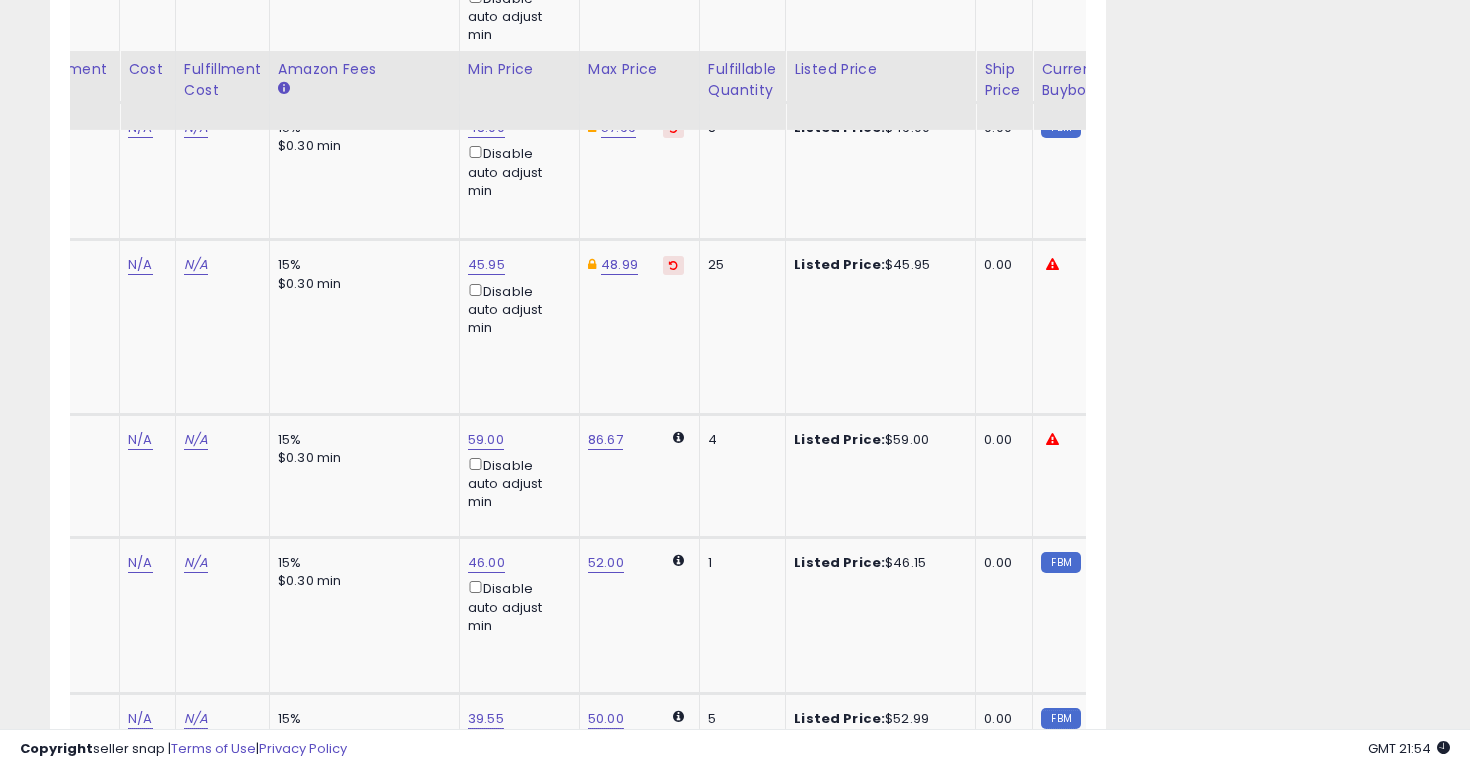 click at bounding box center (314, 2113) 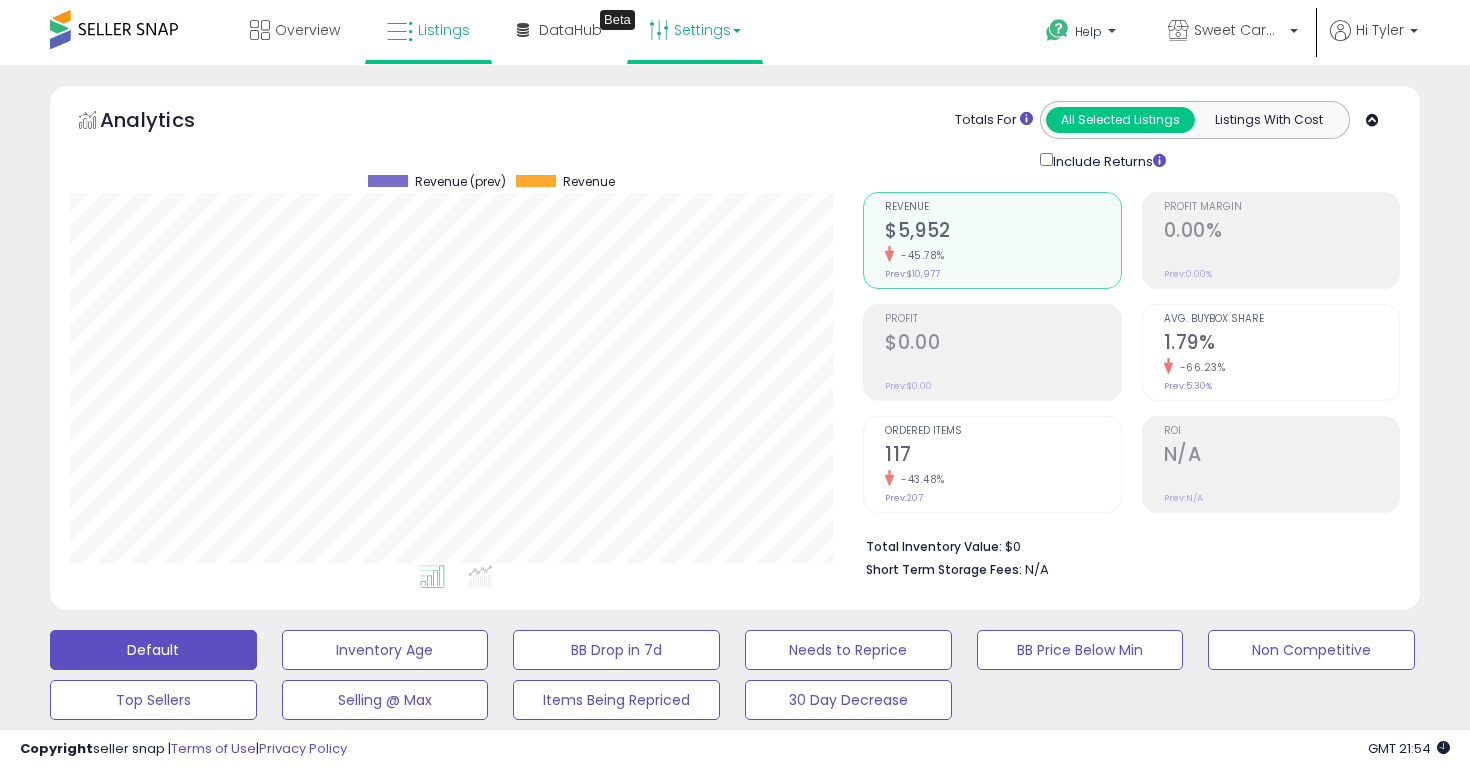 click on "Settings" at bounding box center [695, 30] 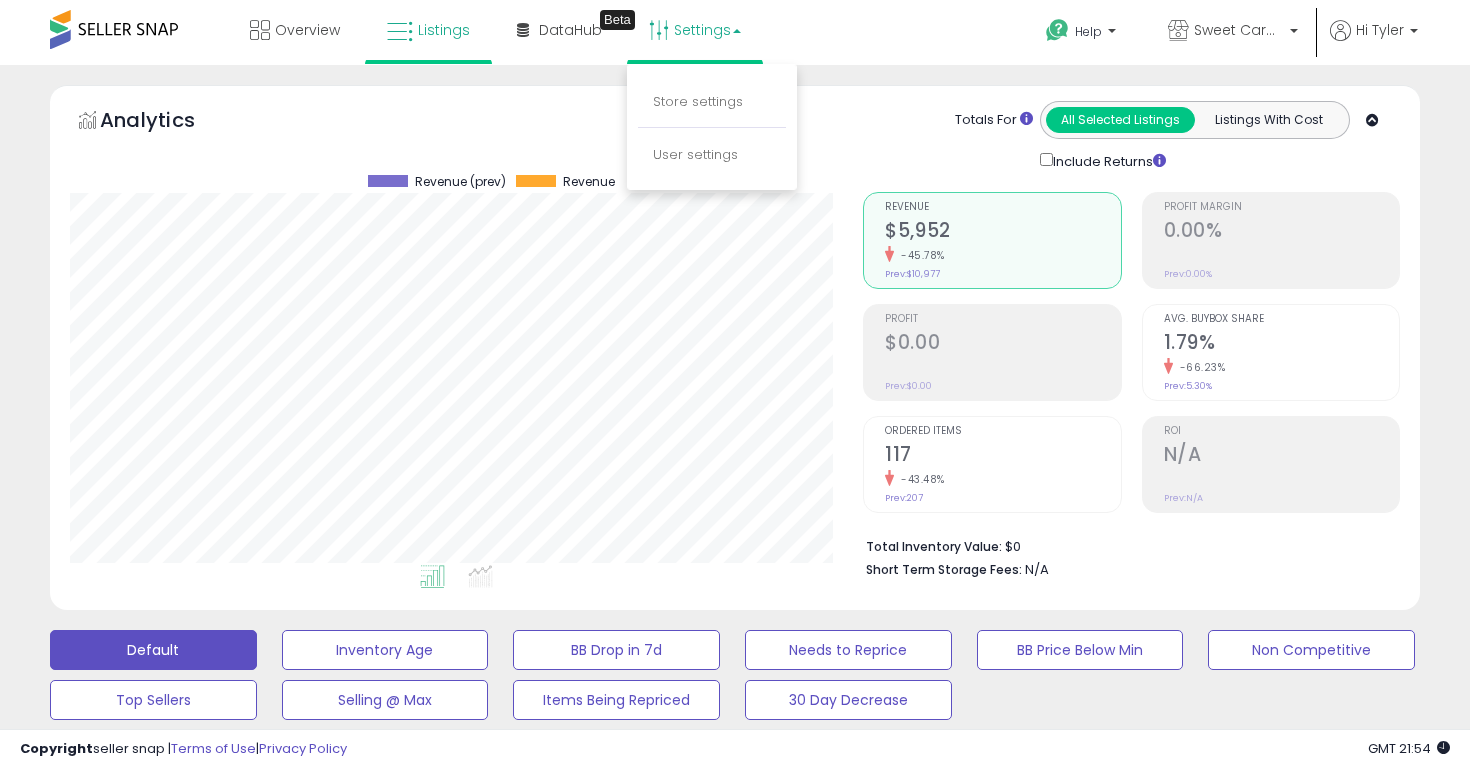 click on "Store
settings" at bounding box center (712, 103) 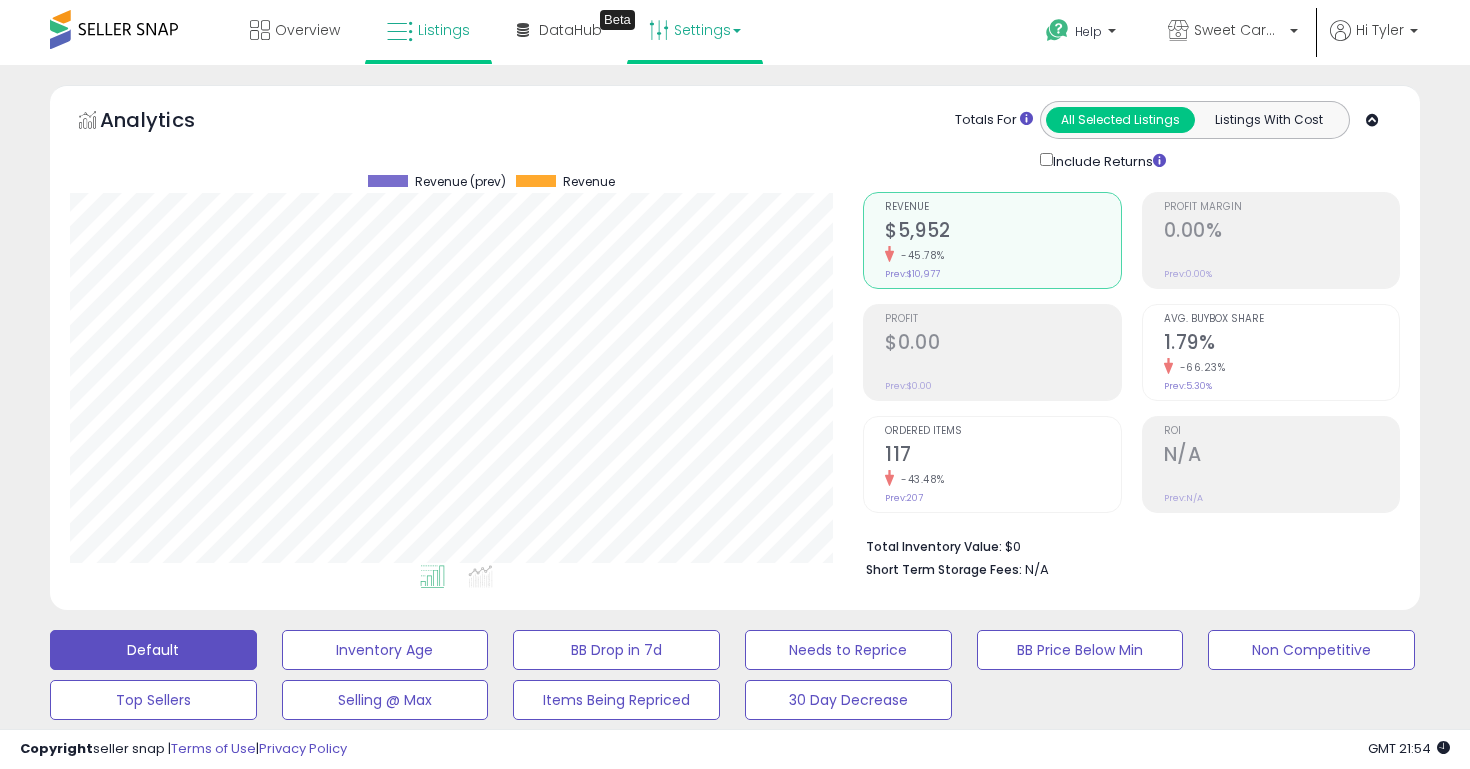 click on "Settings" at bounding box center (695, 30) 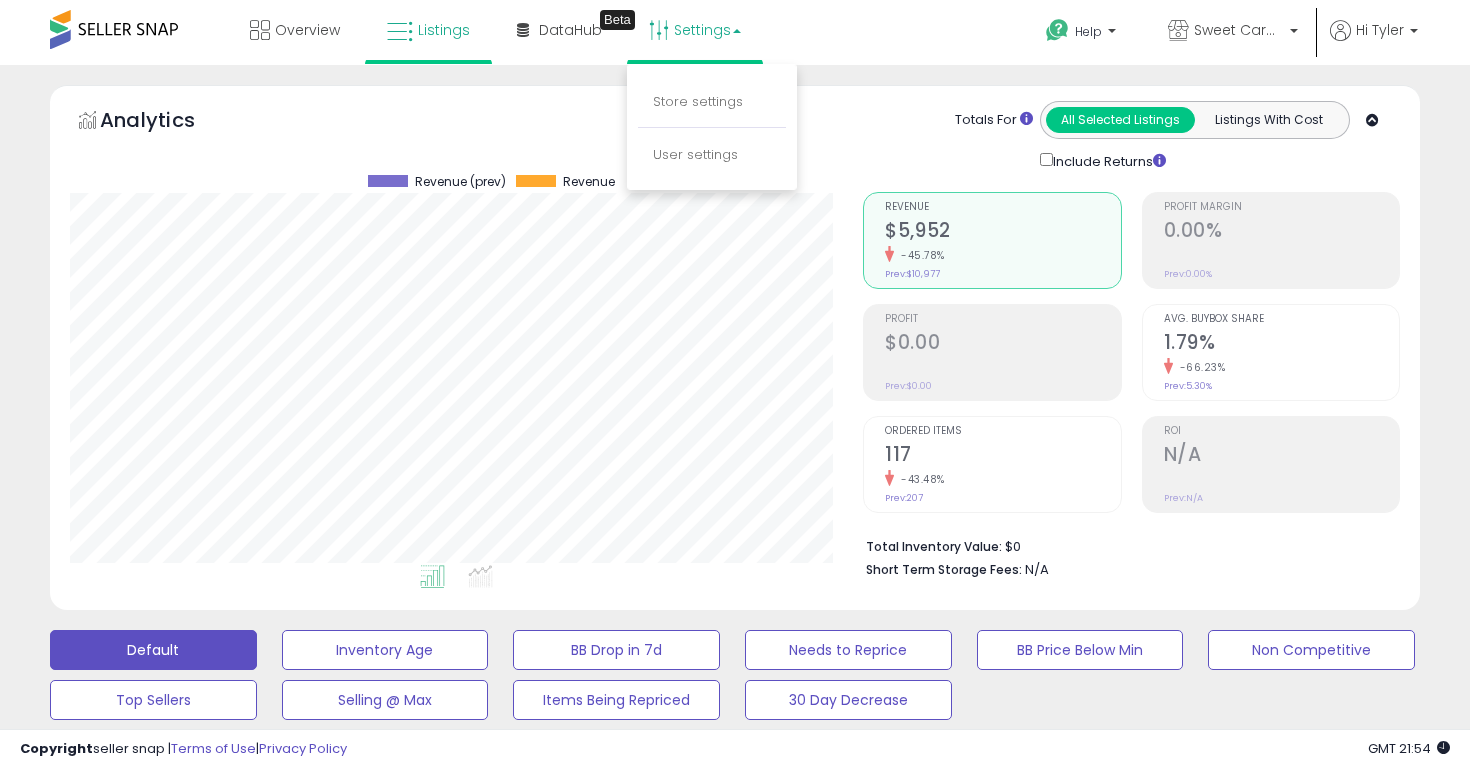 click on "Store
settings" at bounding box center [712, 102] 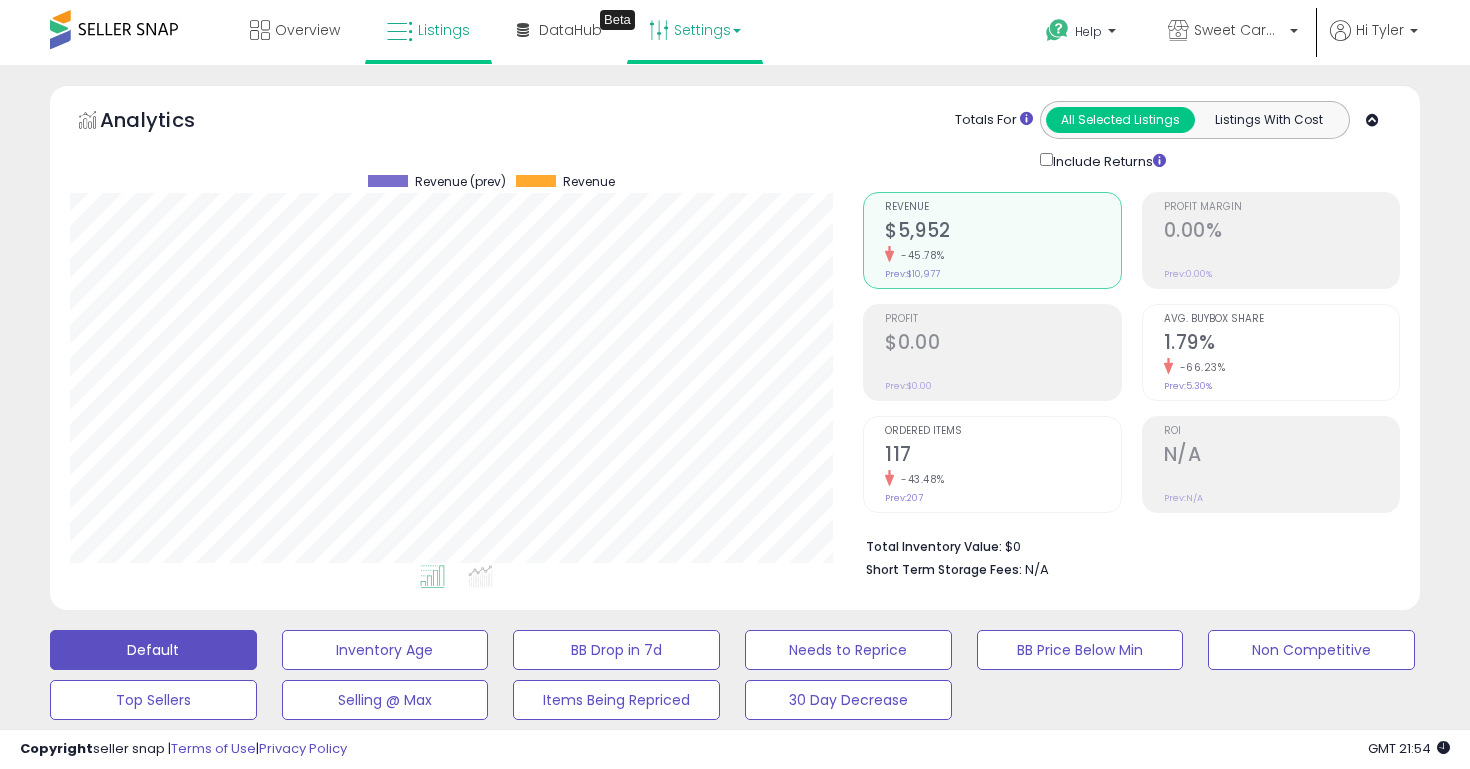 click on "Settings" at bounding box center [695, 30] 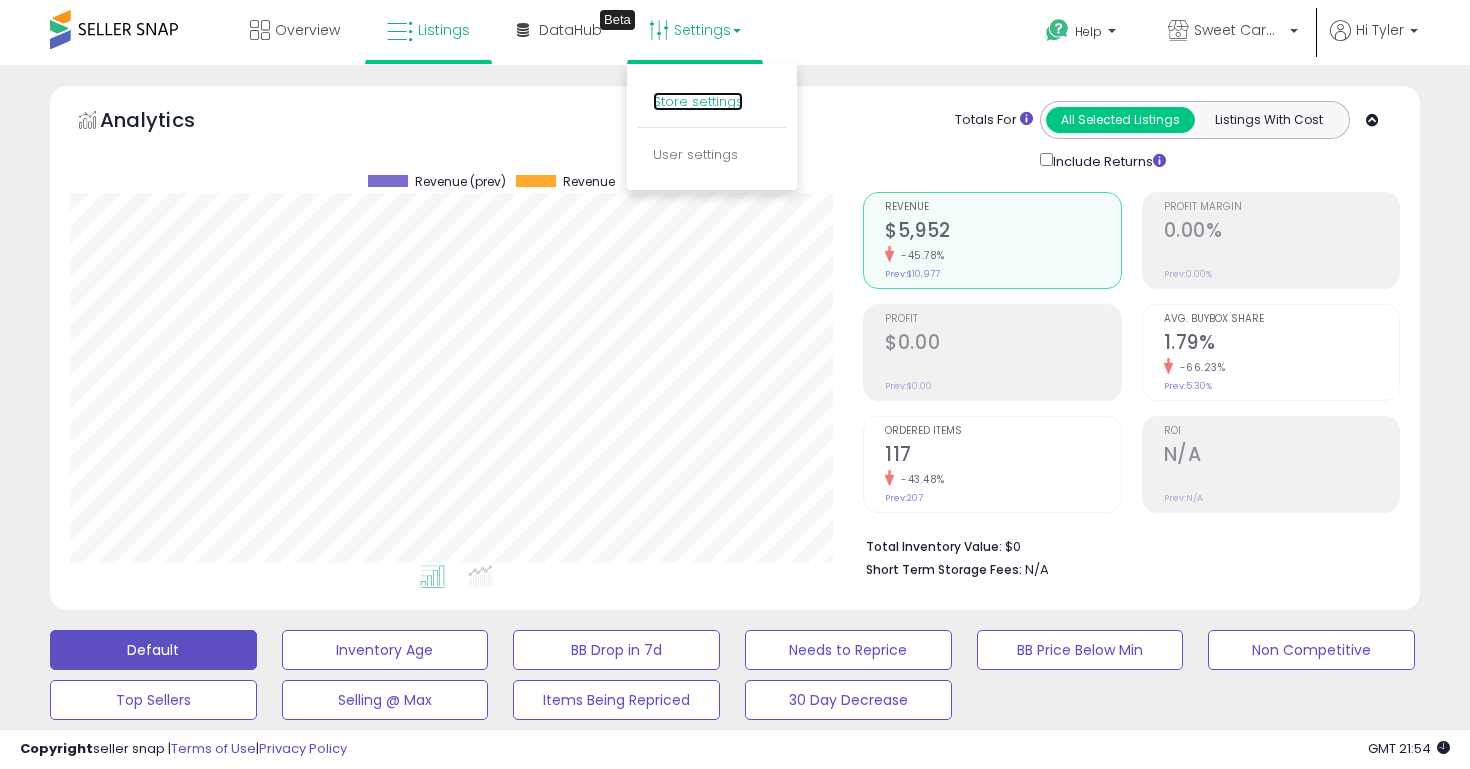 click on "Store
settings" at bounding box center [698, 101] 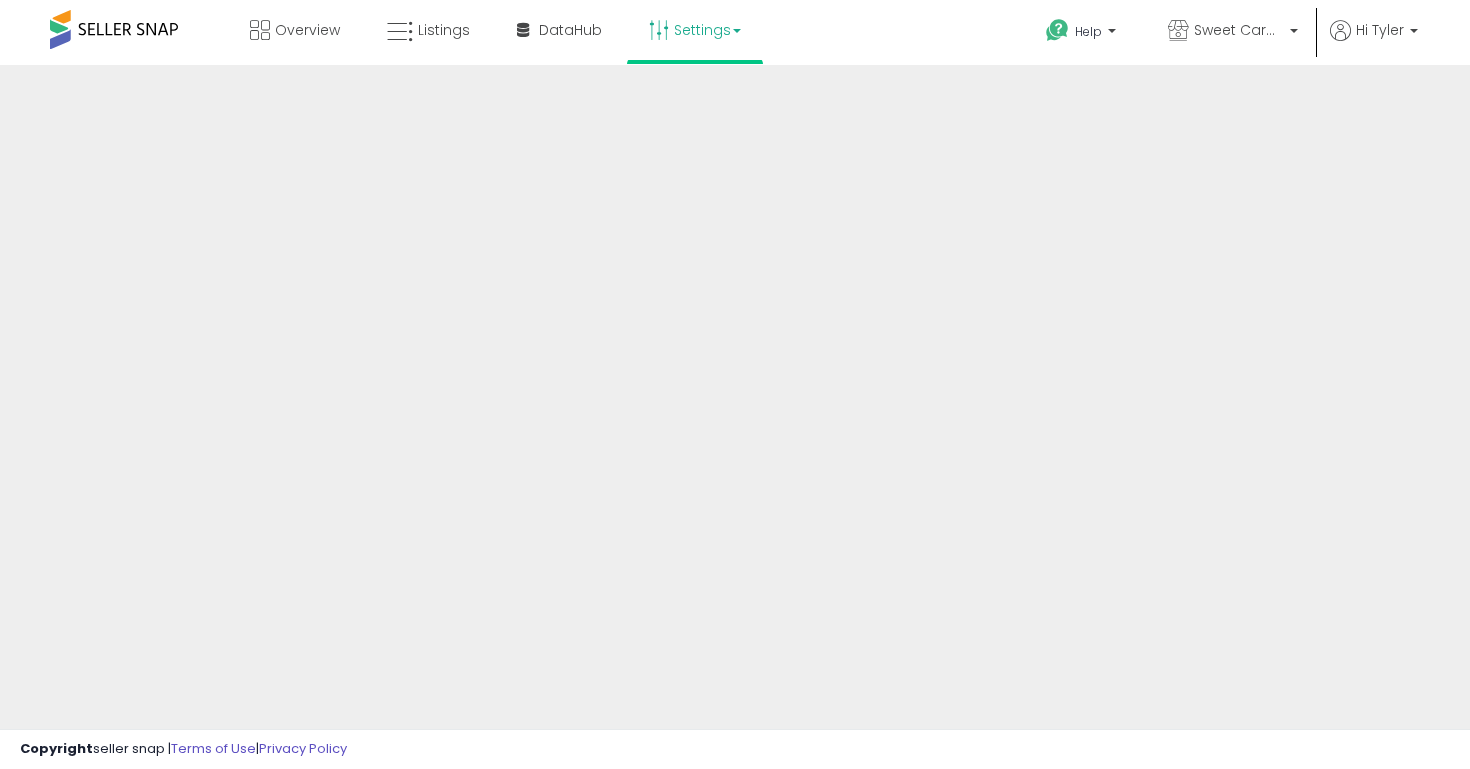 scroll, scrollTop: 0, scrollLeft: 0, axis: both 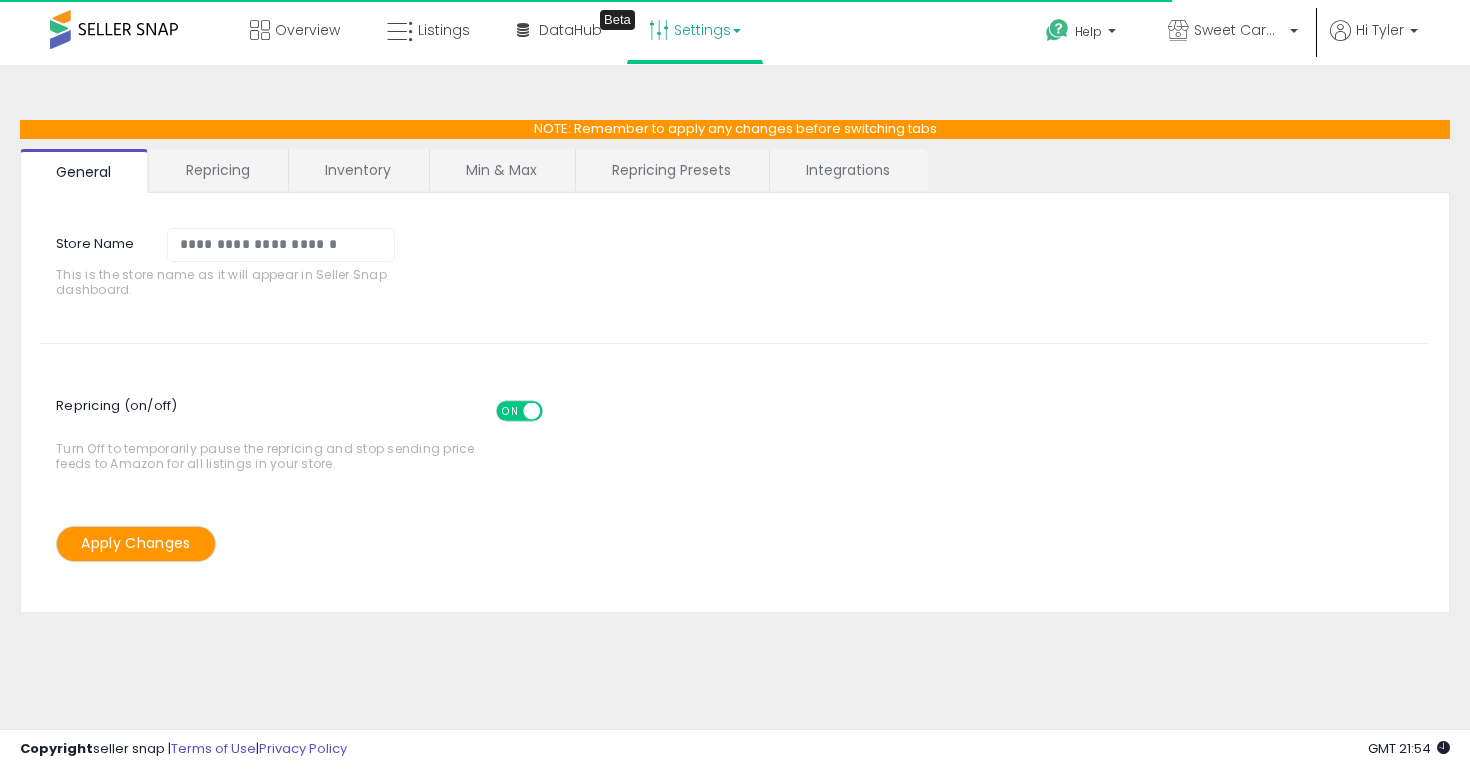 click on "Repricing Presets" at bounding box center (671, 170) 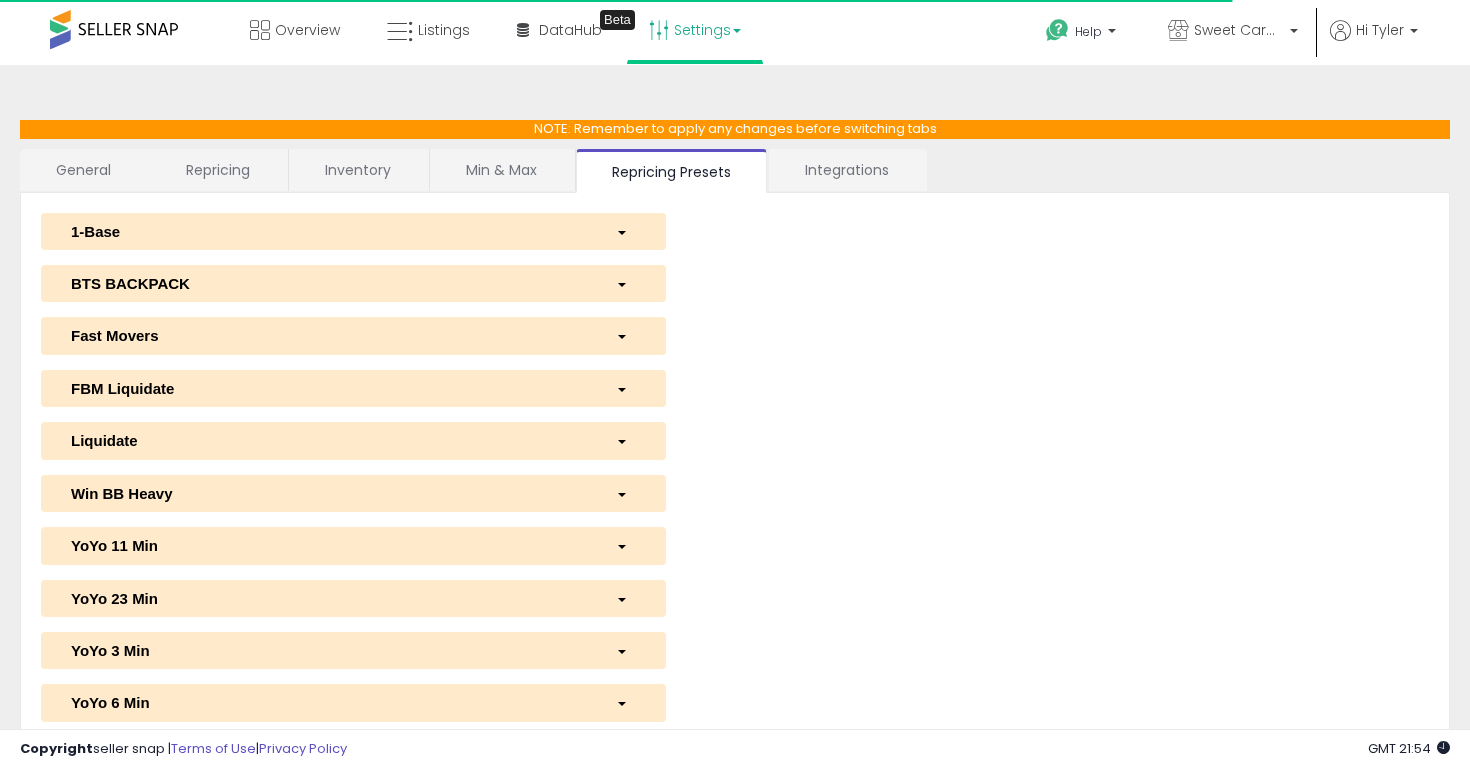 select on "******" 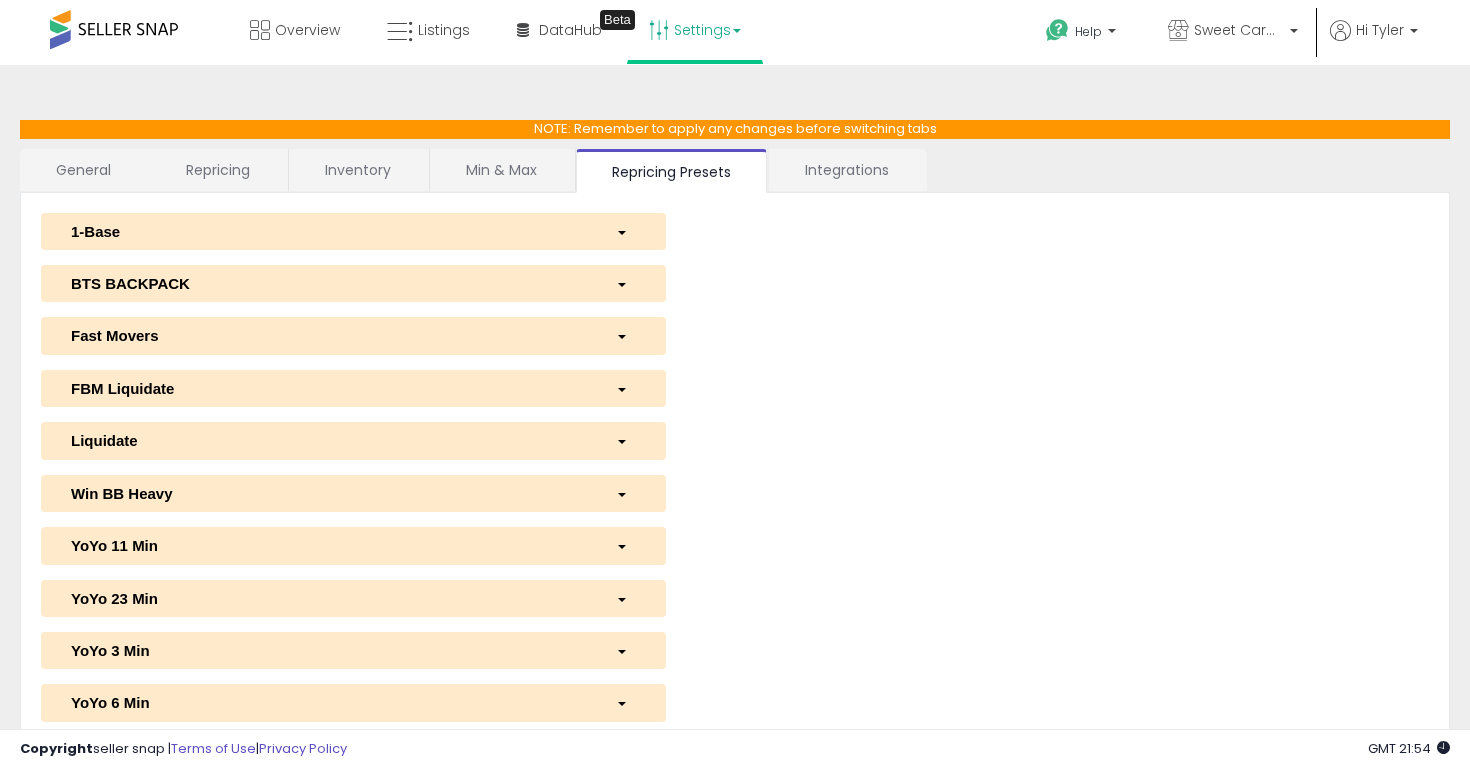 select on "**********" 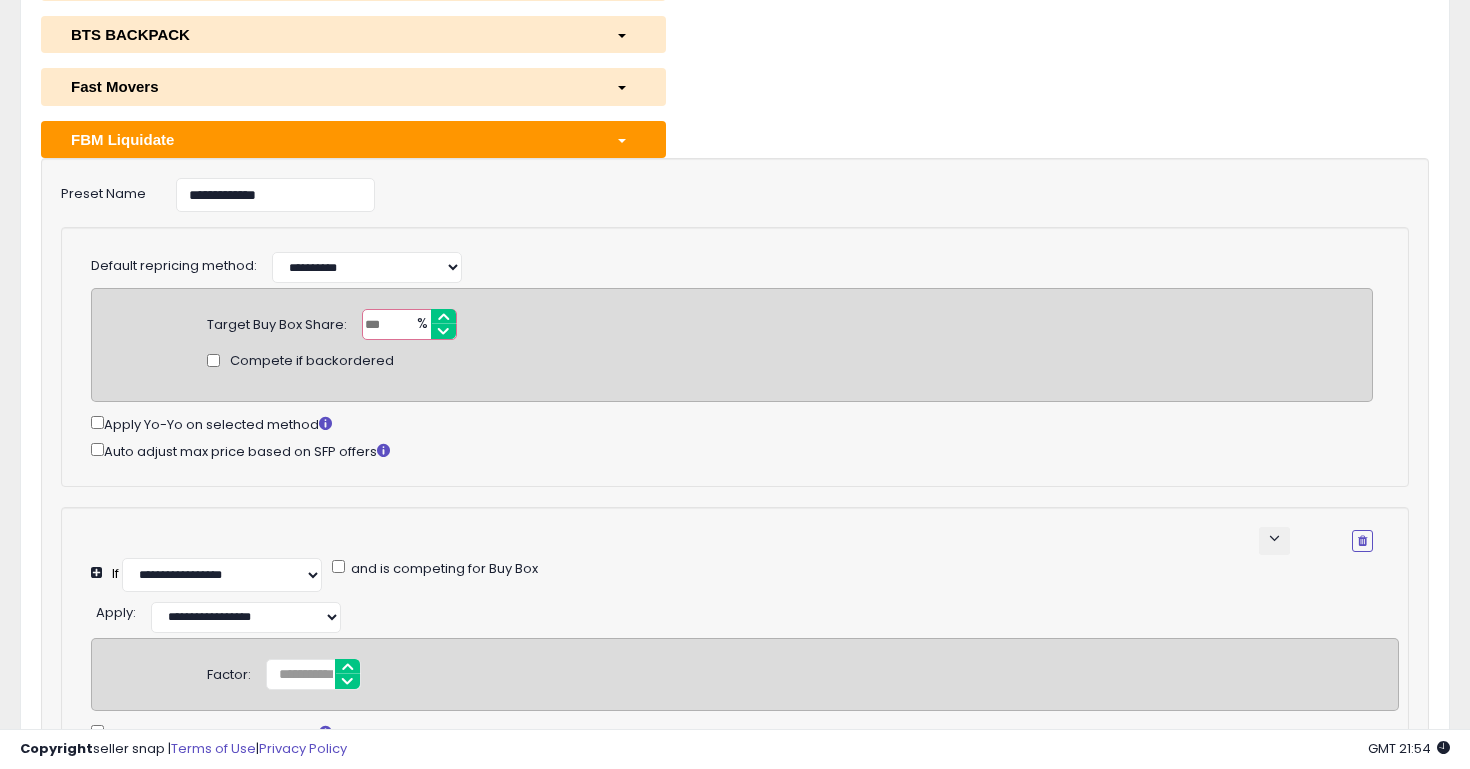 scroll, scrollTop: 0, scrollLeft: 0, axis: both 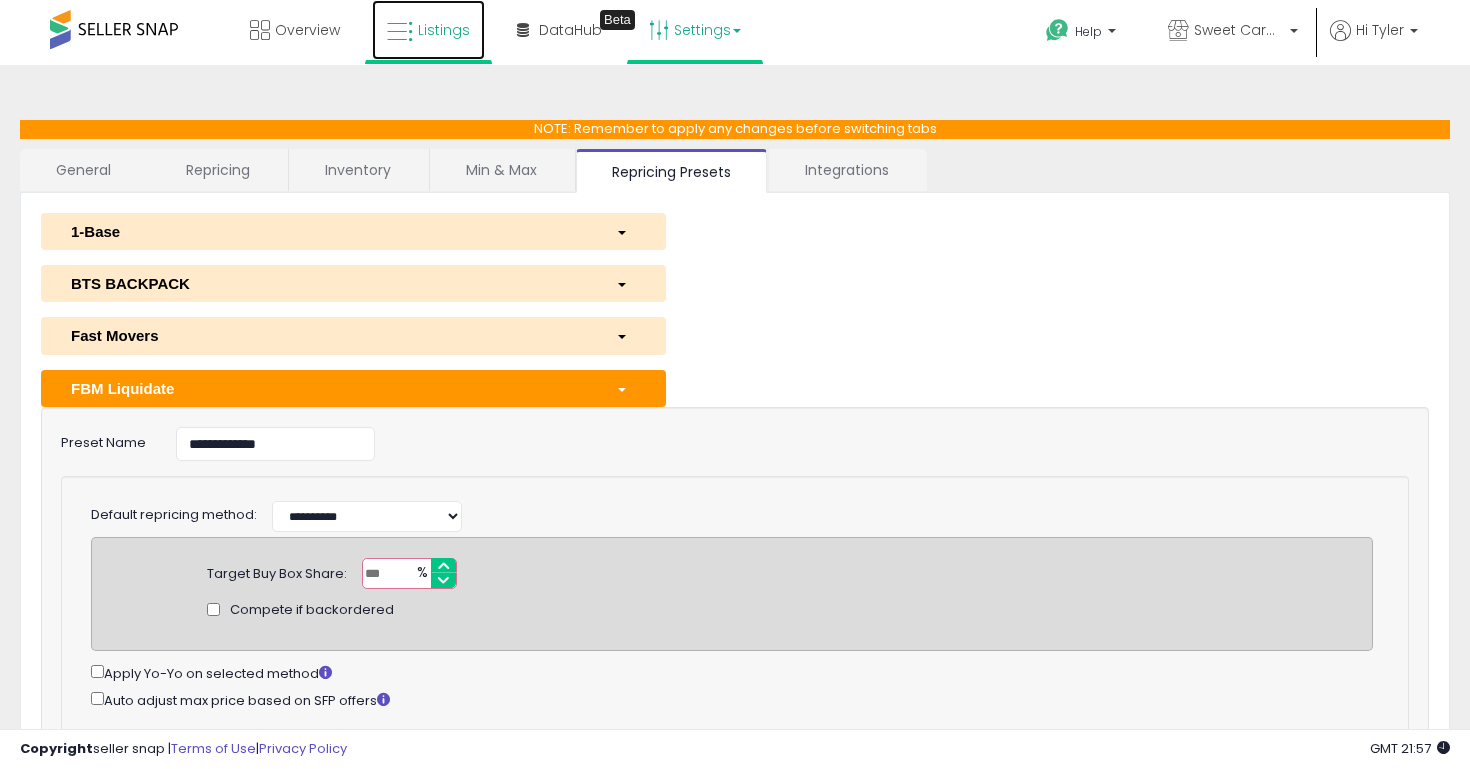 click on "Listings" at bounding box center [444, 30] 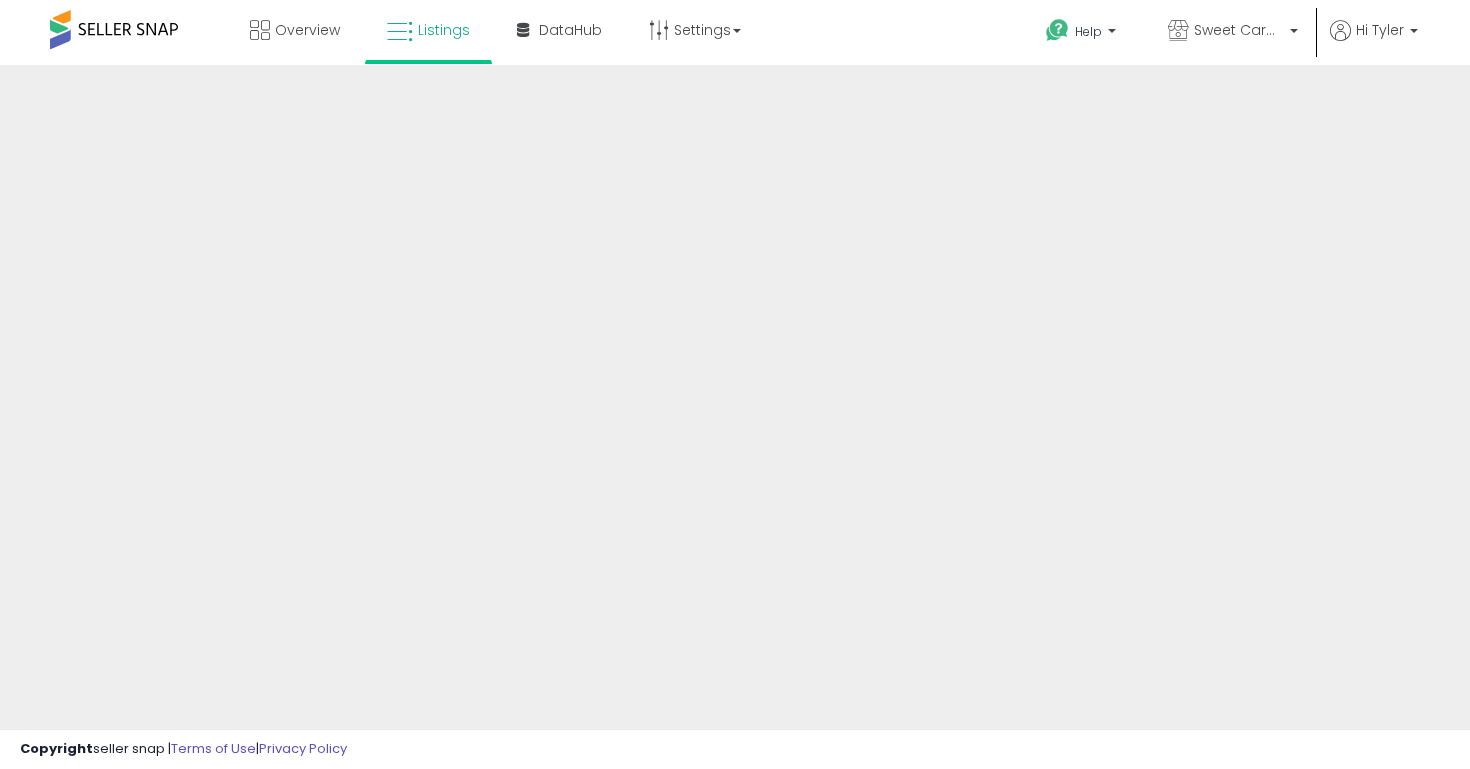scroll, scrollTop: 0, scrollLeft: 0, axis: both 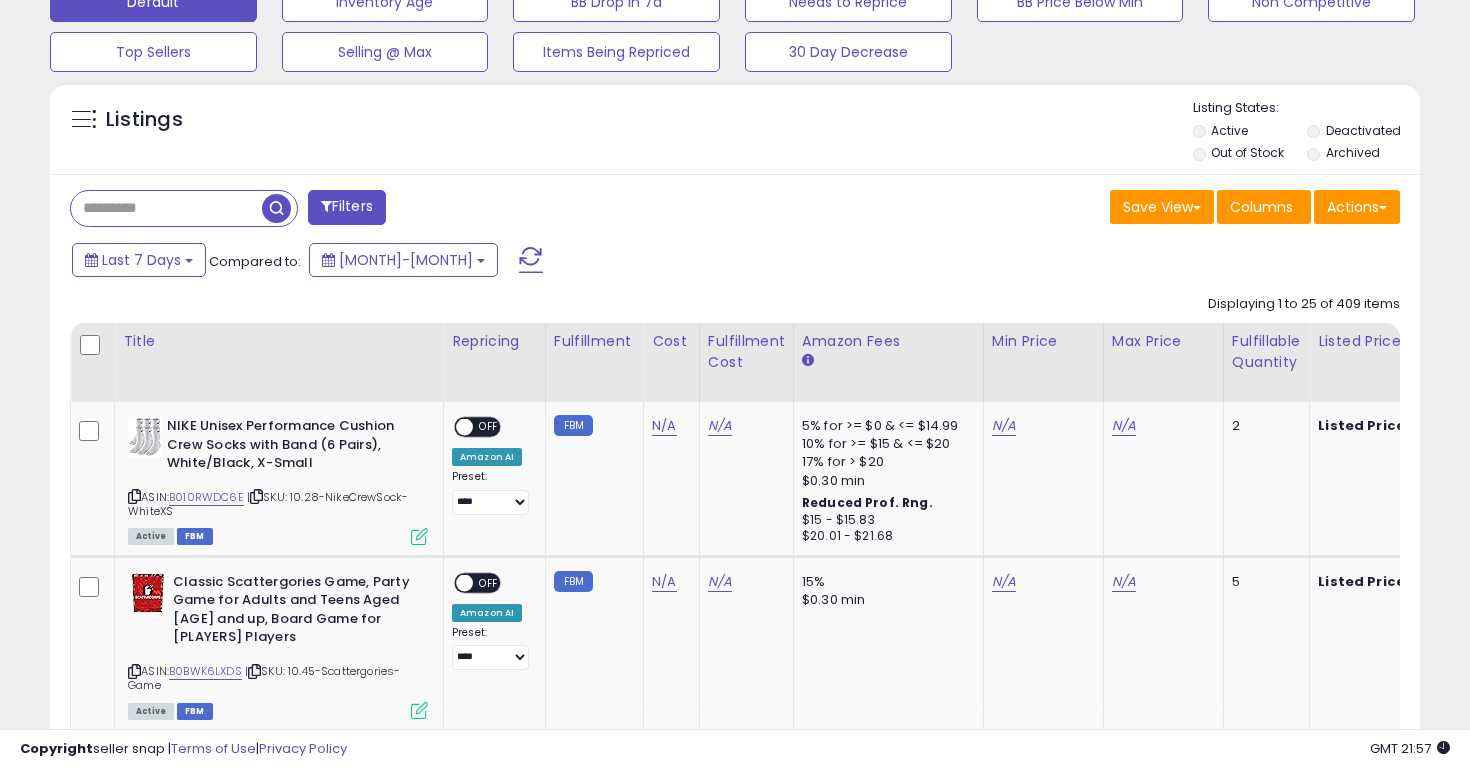 click at bounding box center (166, 208) 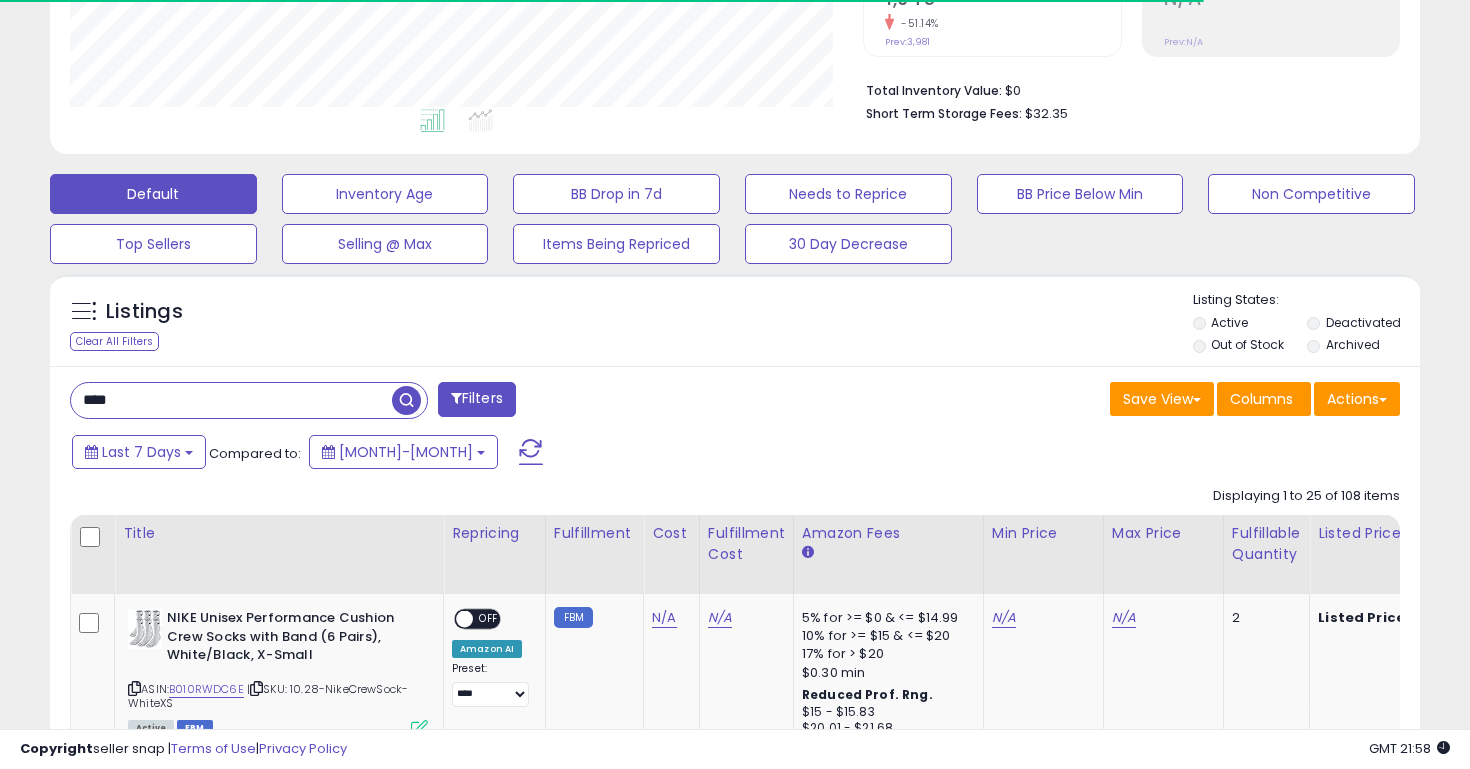 scroll, scrollTop: 648, scrollLeft: 0, axis: vertical 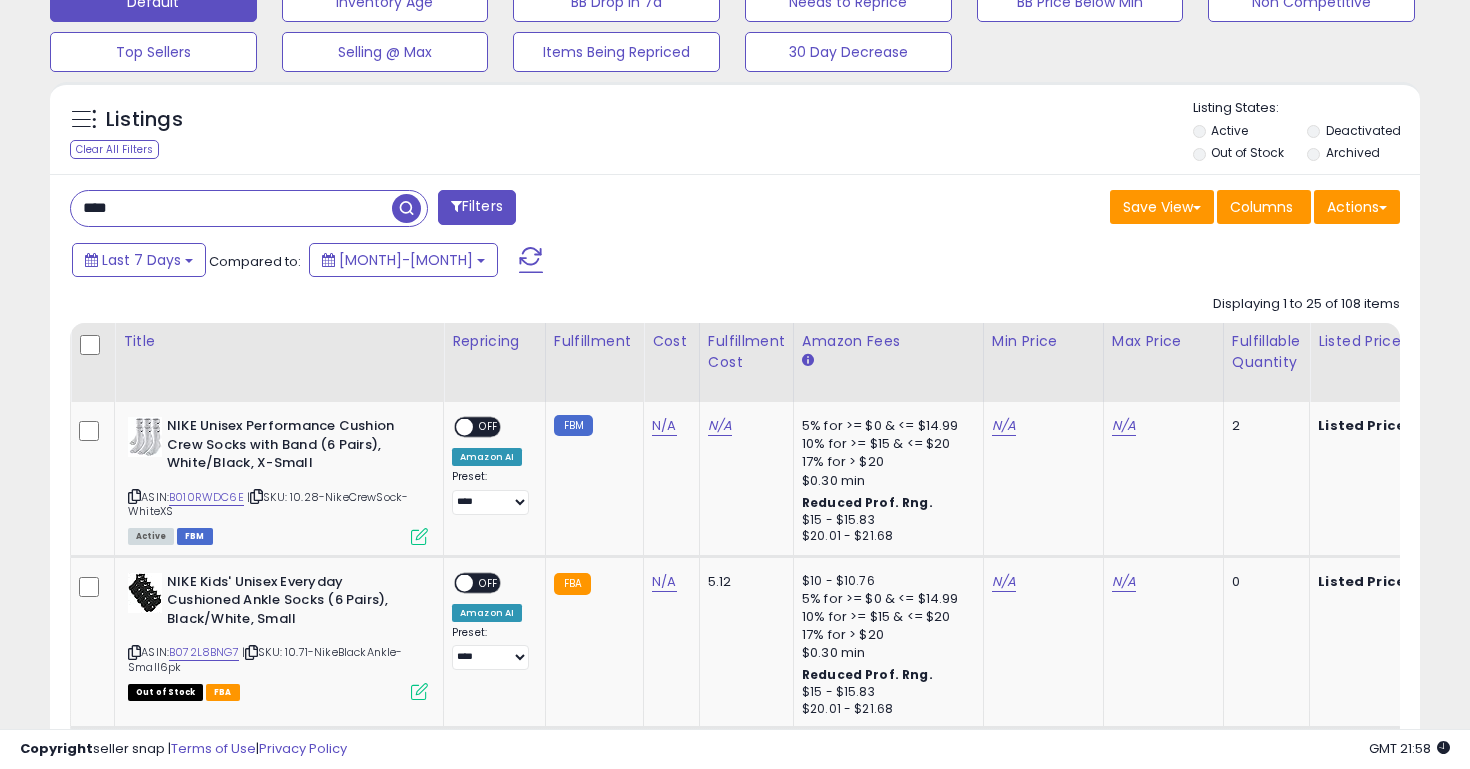 click on "****" at bounding box center (231, 208) 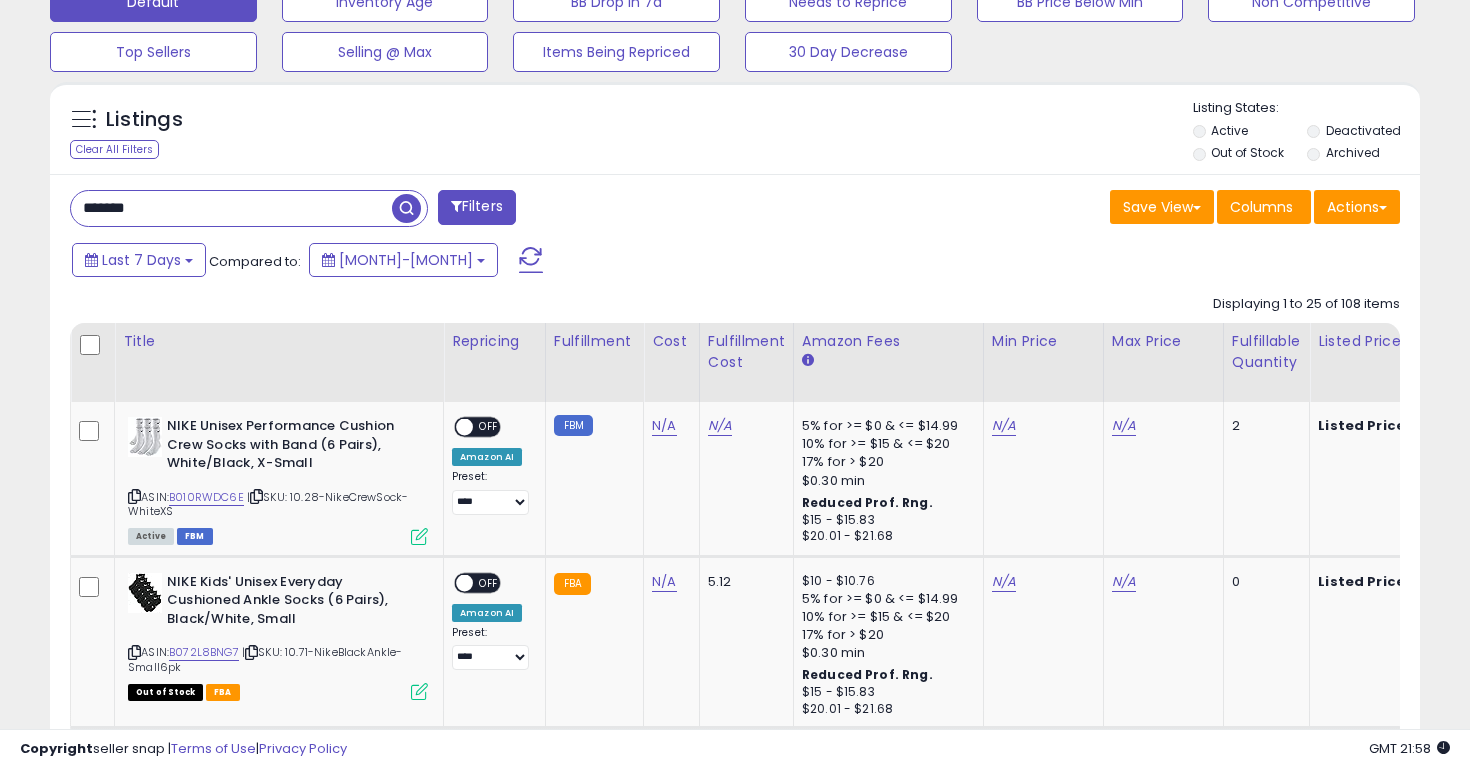 type on "*******" 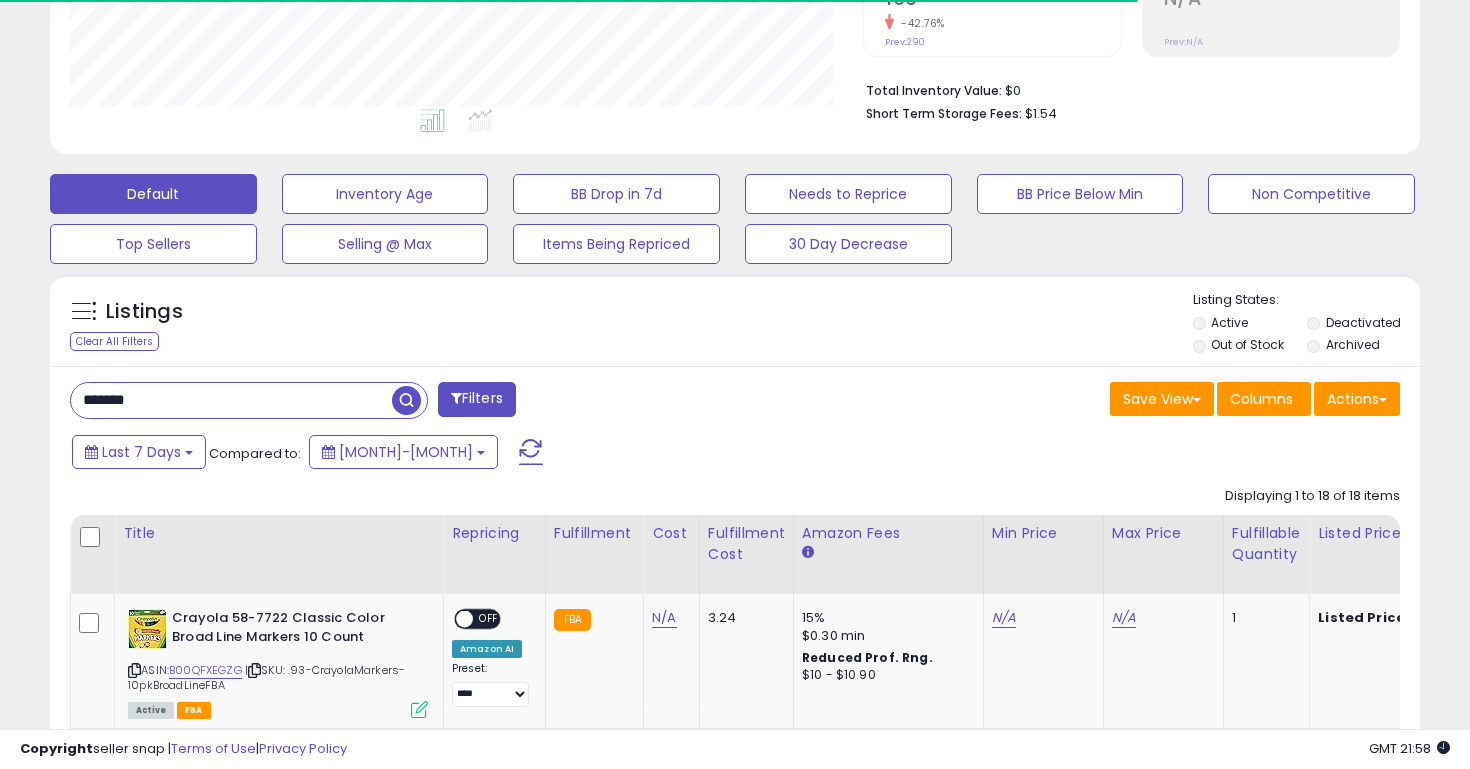 scroll, scrollTop: 648, scrollLeft: 0, axis: vertical 